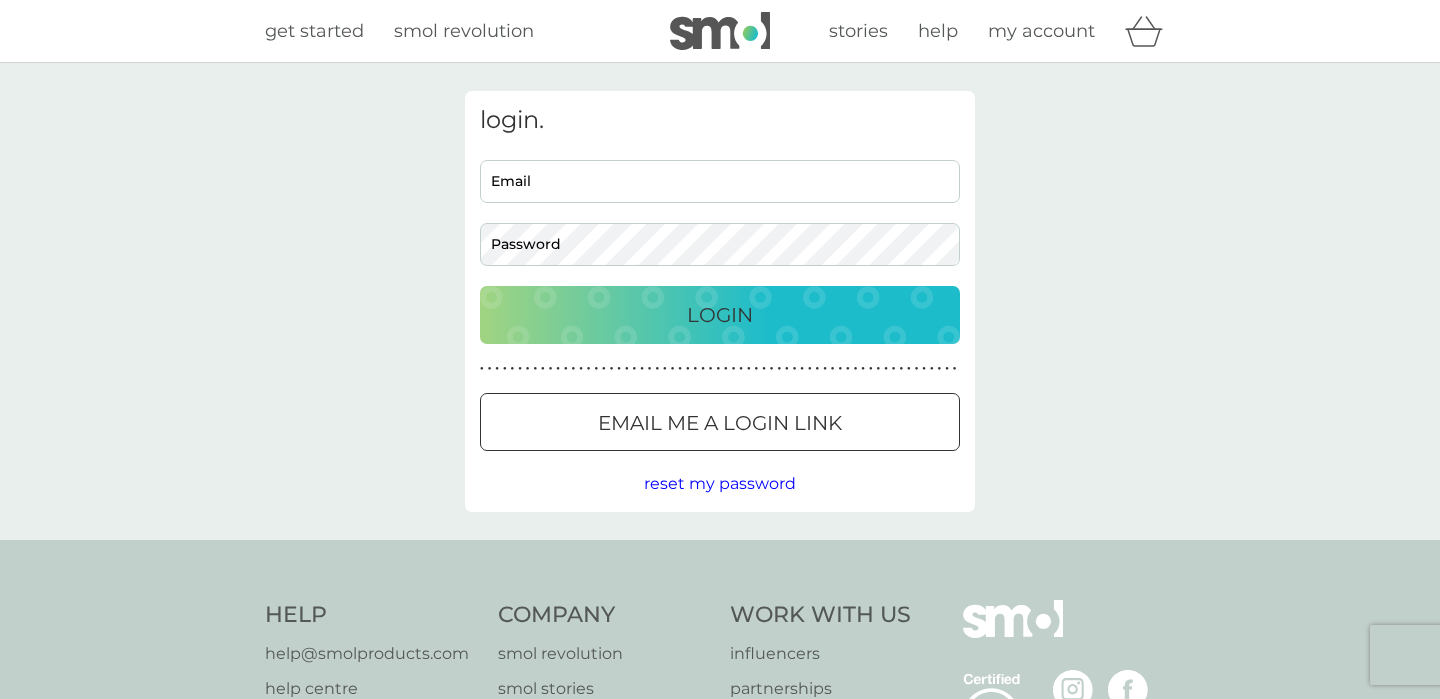 scroll, scrollTop: 0, scrollLeft: 0, axis: both 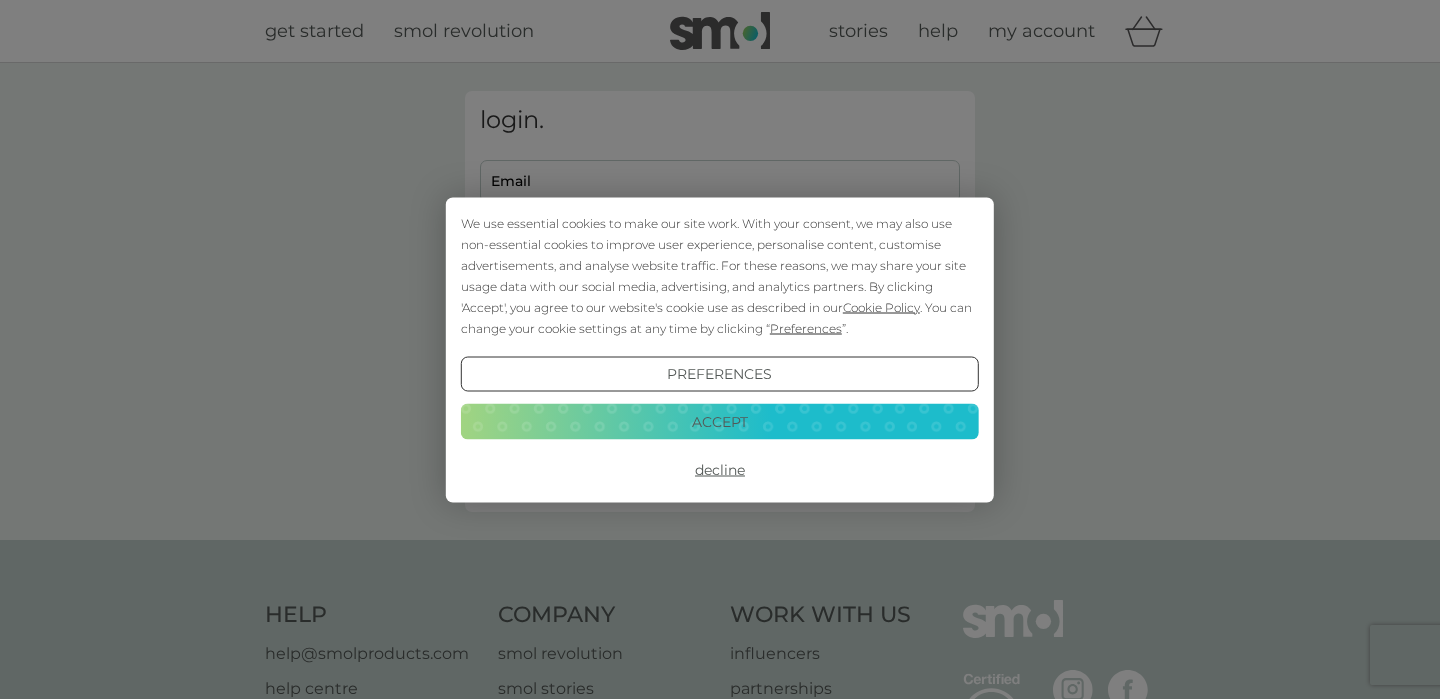 click on "Accept" at bounding box center [720, 422] 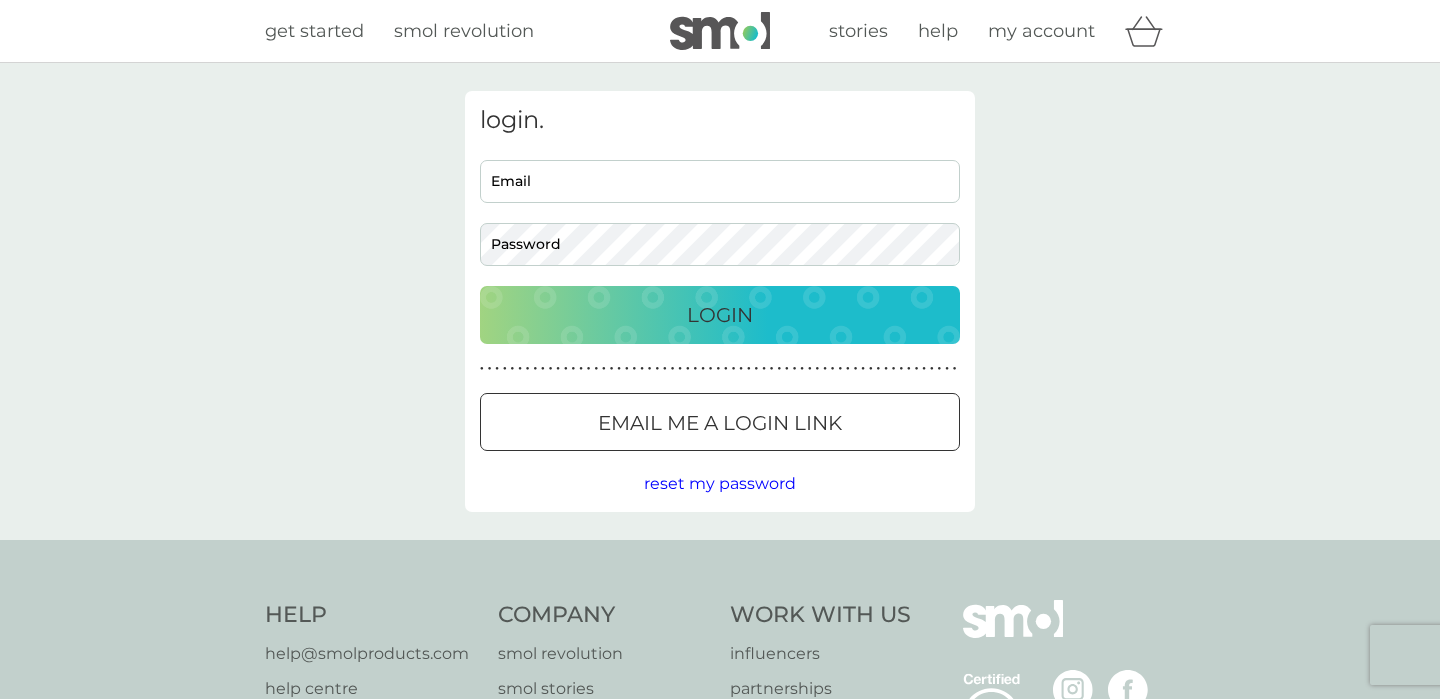 click on "Email me a login link" at bounding box center (720, 423) 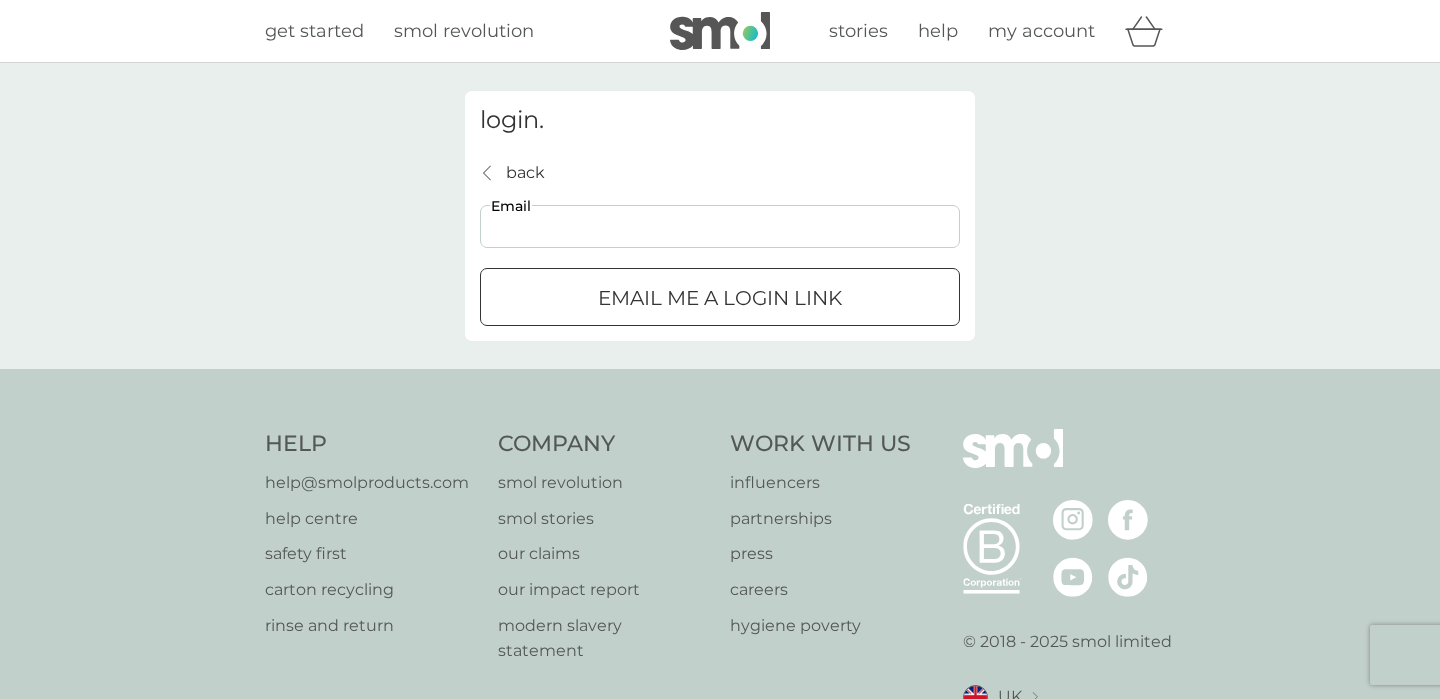 click on "Email" at bounding box center [720, 226] 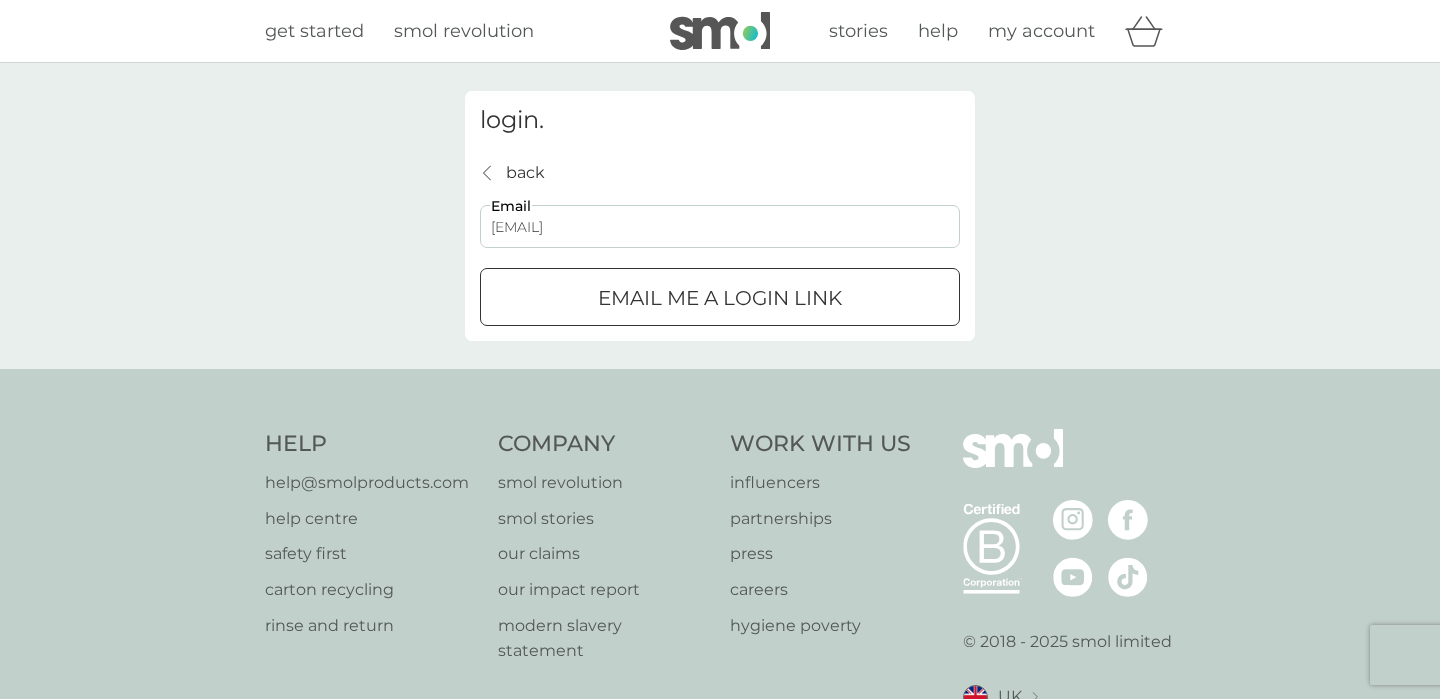click on "Email me a login link" at bounding box center (720, 298) 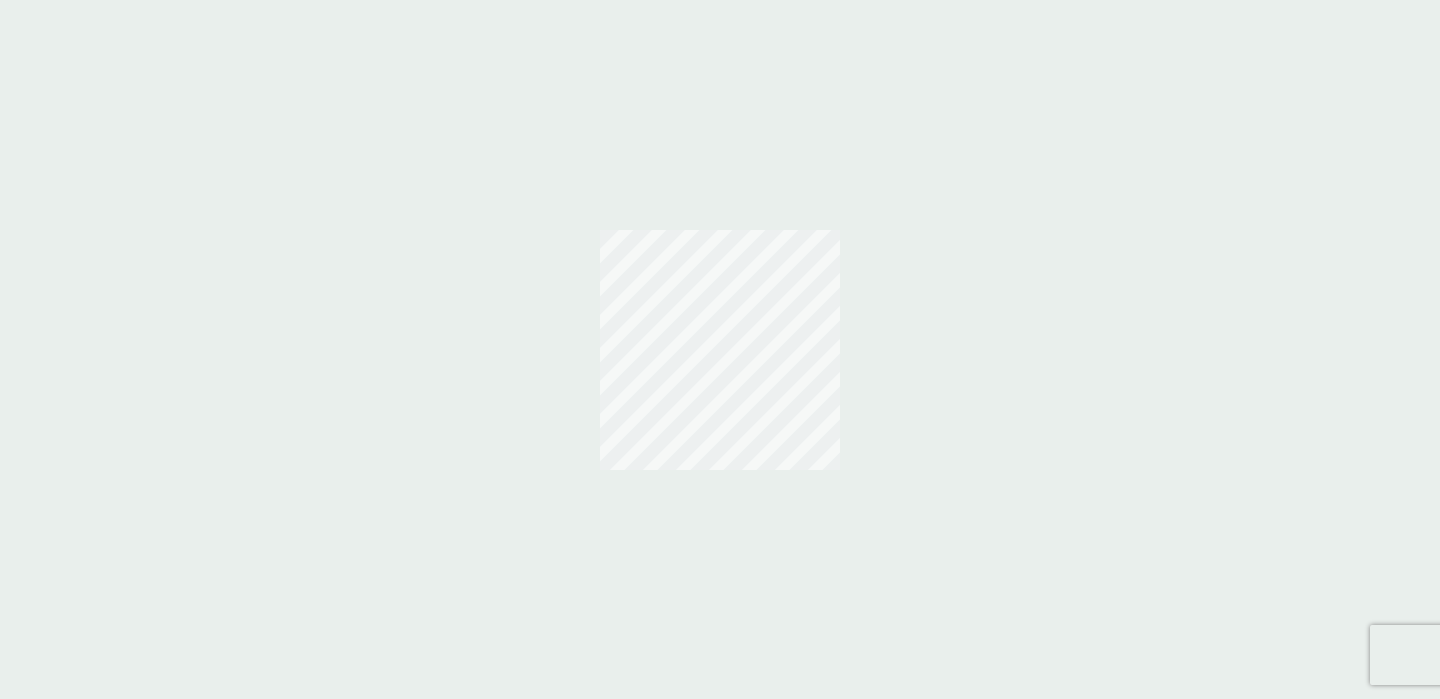 scroll, scrollTop: 0, scrollLeft: 0, axis: both 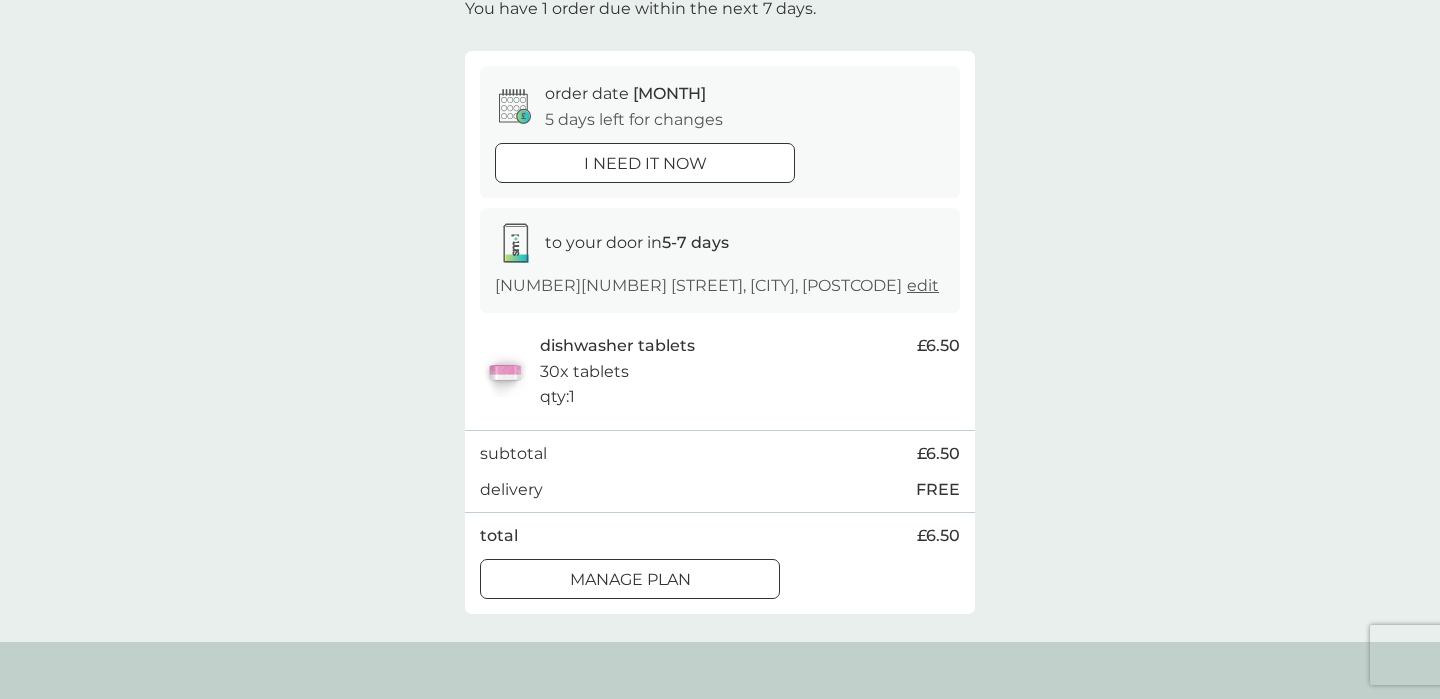 click on "Manage plan" at bounding box center [645, 164] 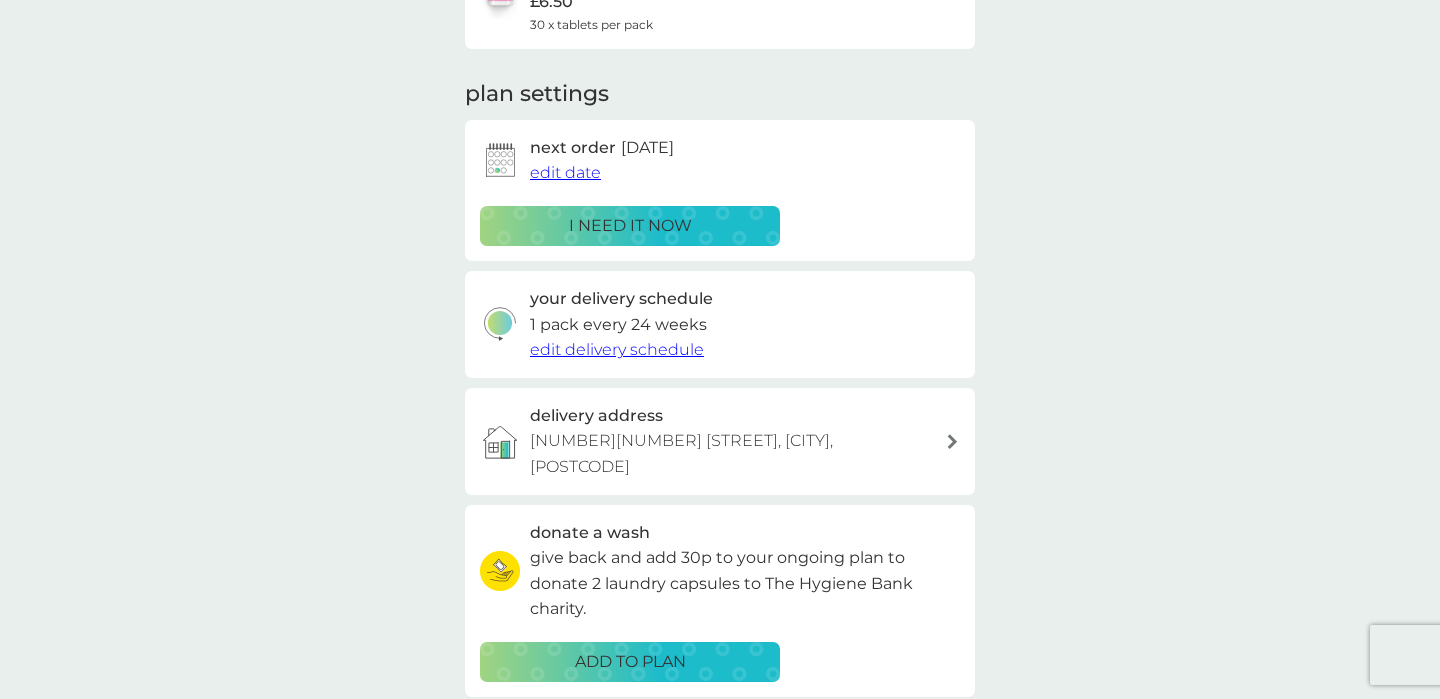 scroll, scrollTop: 226, scrollLeft: 0, axis: vertical 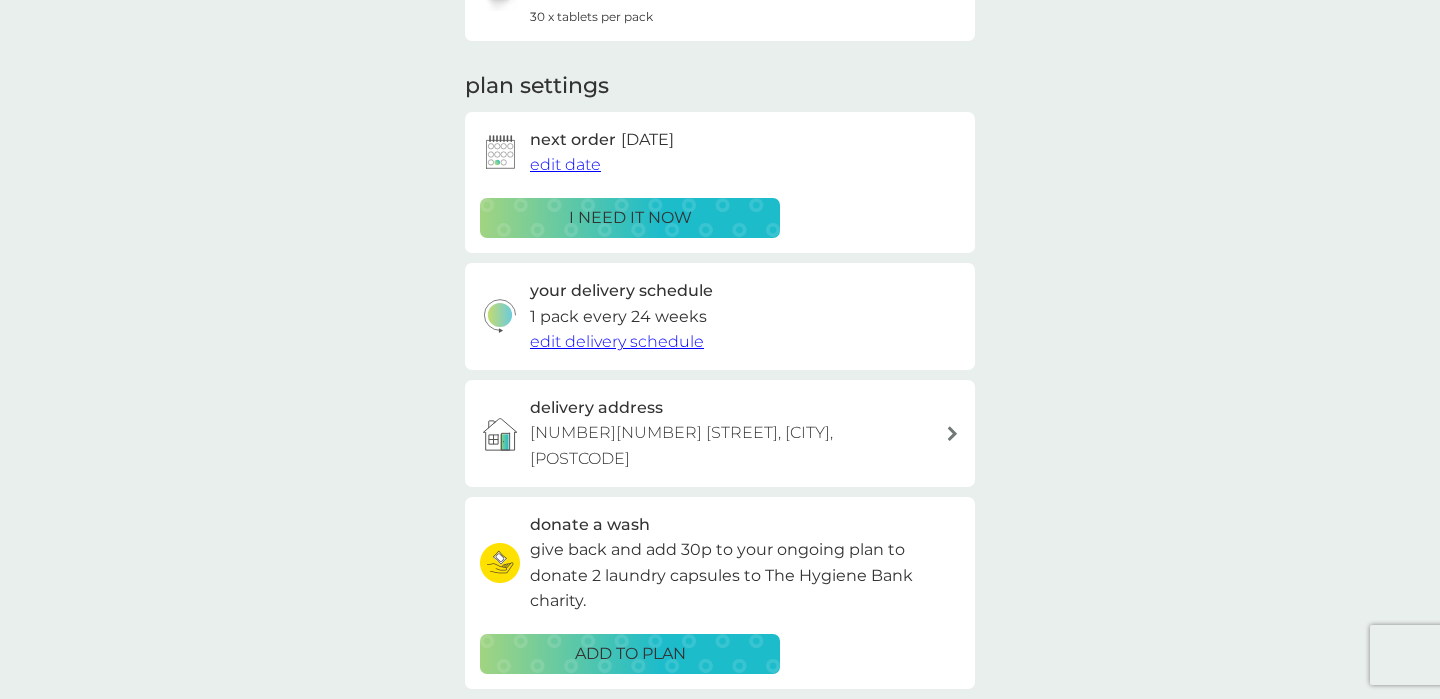 click on "edit delivery schedule" at bounding box center (617, 341) 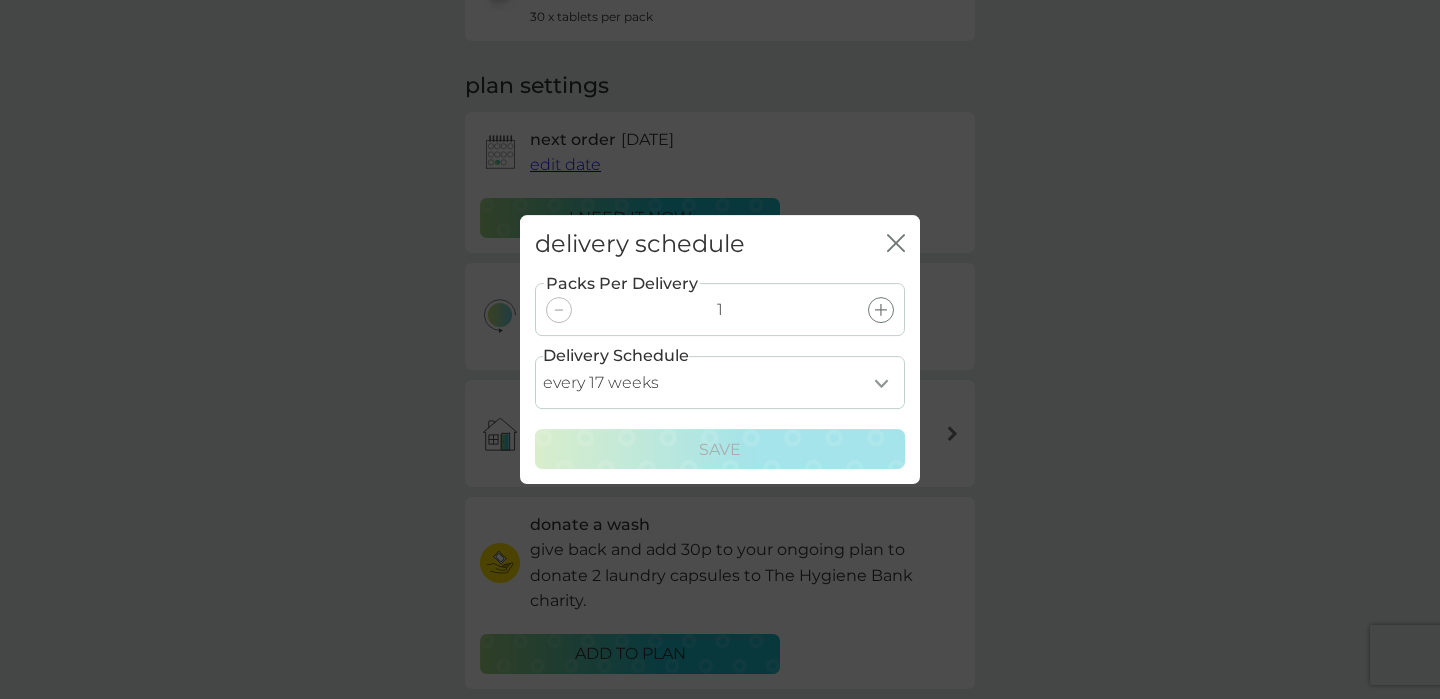 click on "every 1 week every 2 weeks every 3 weeks every 4 weeks every 5 weeks every 6 weeks every 7 weeks every 8 weeks every 9 weeks every 10 weeks every 11 weeks every 12 weeks every 13 weeks every 14 weeks every 15 weeks every 16 weeks every 17 weeks" at bounding box center (720, 382) 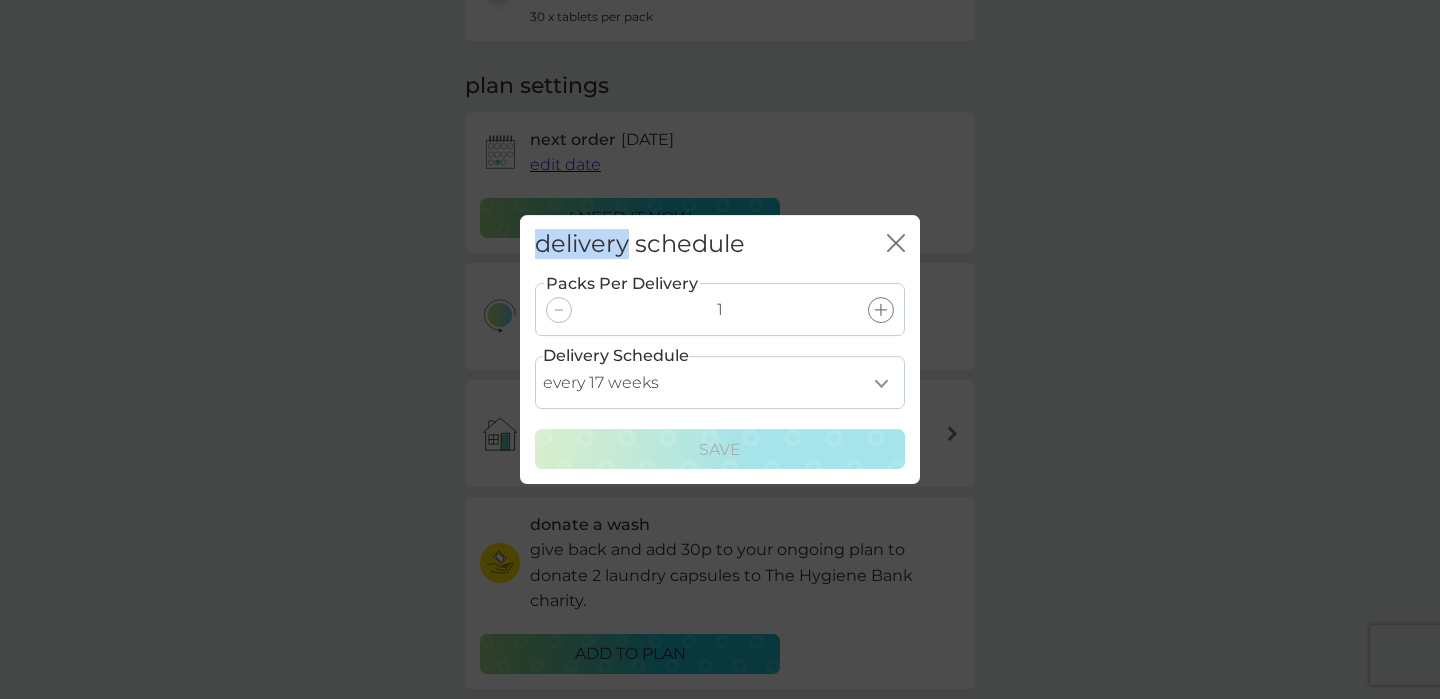 click on "delivery schedule close Packs Per Delivery 1 Delivery Schedule every 1 week every 2 weeks every 3 weeks every 4 weeks every 5 weeks every 6 weeks every 7 weeks every 8 weeks every 9 weeks every 10 weeks every 11 weeks every 12 weeks every 13 weeks every 14 weeks every 15 weeks every 16 weeks every 17 weeks Save" at bounding box center (720, 349) 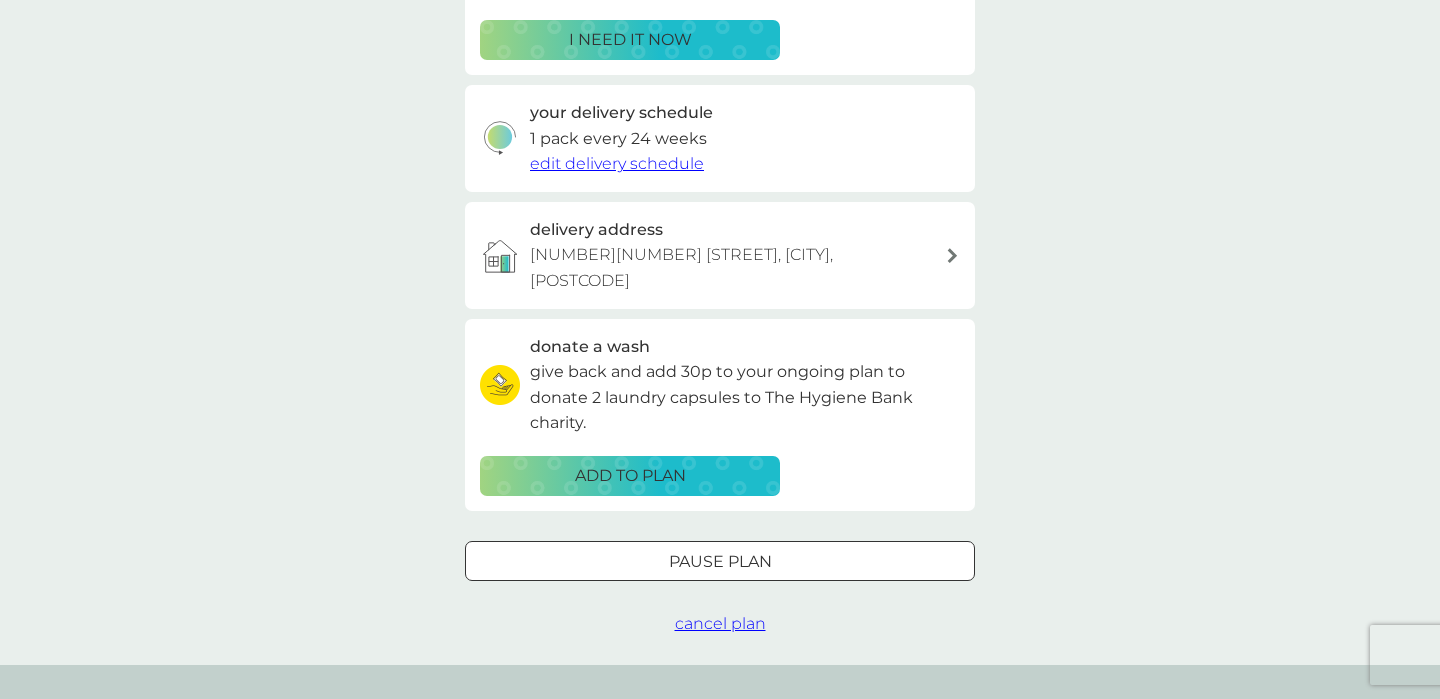 scroll, scrollTop: 407, scrollLeft: 0, axis: vertical 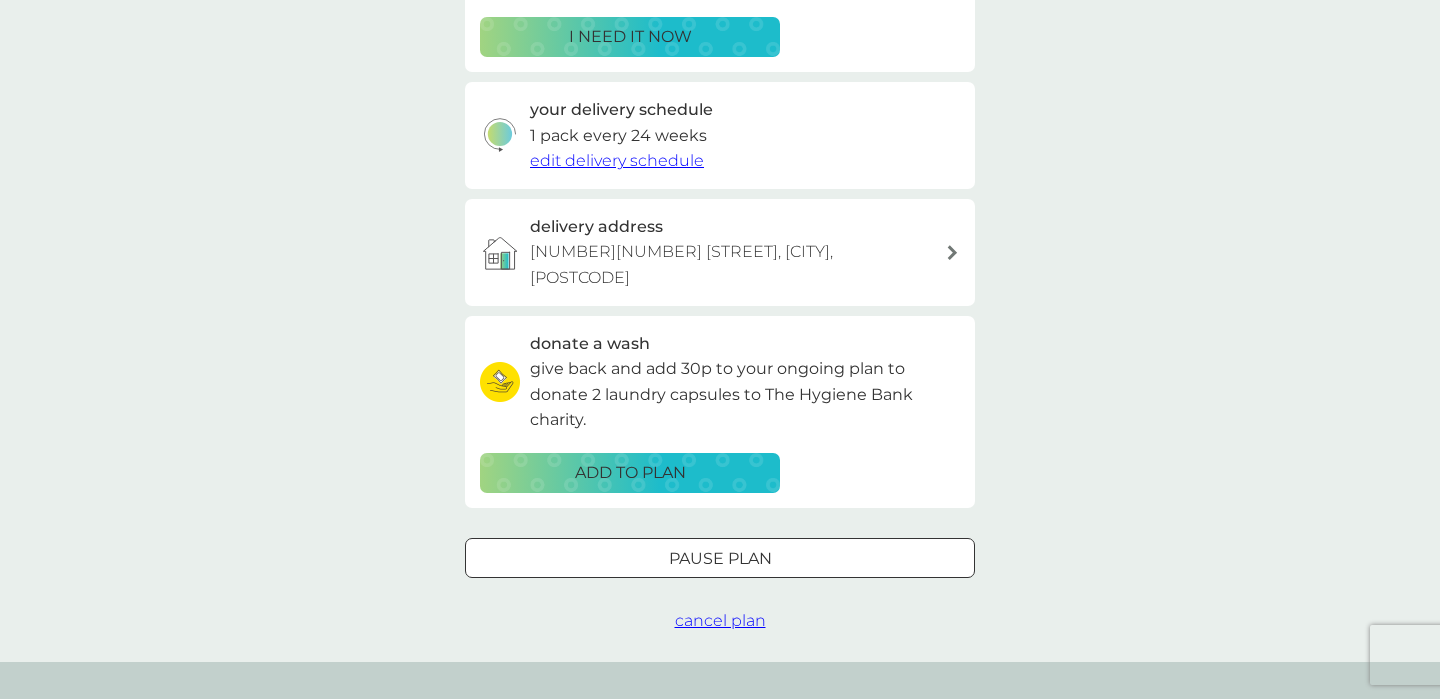 click on "Pause plan" at bounding box center [720, 559] 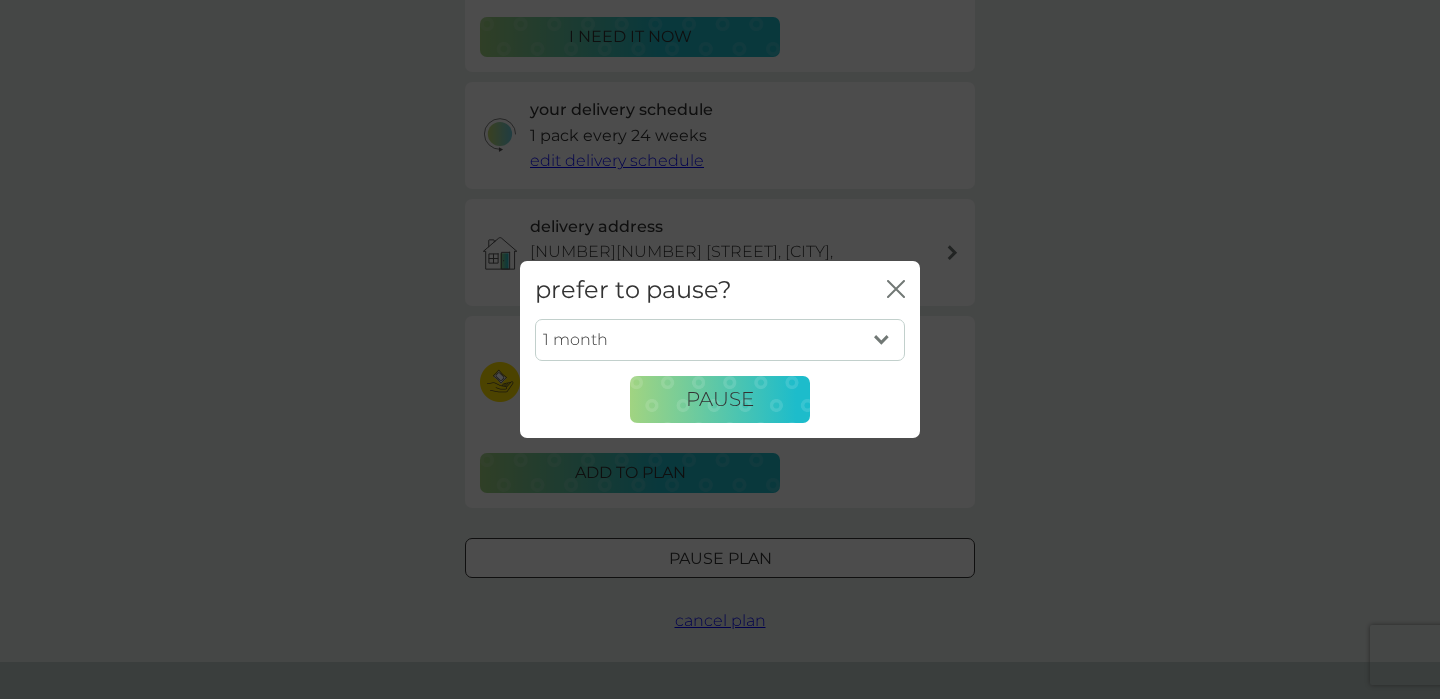 click on "1 month 2 months 3 months 4 months 5 months 6 months" at bounding box center (720, 340) 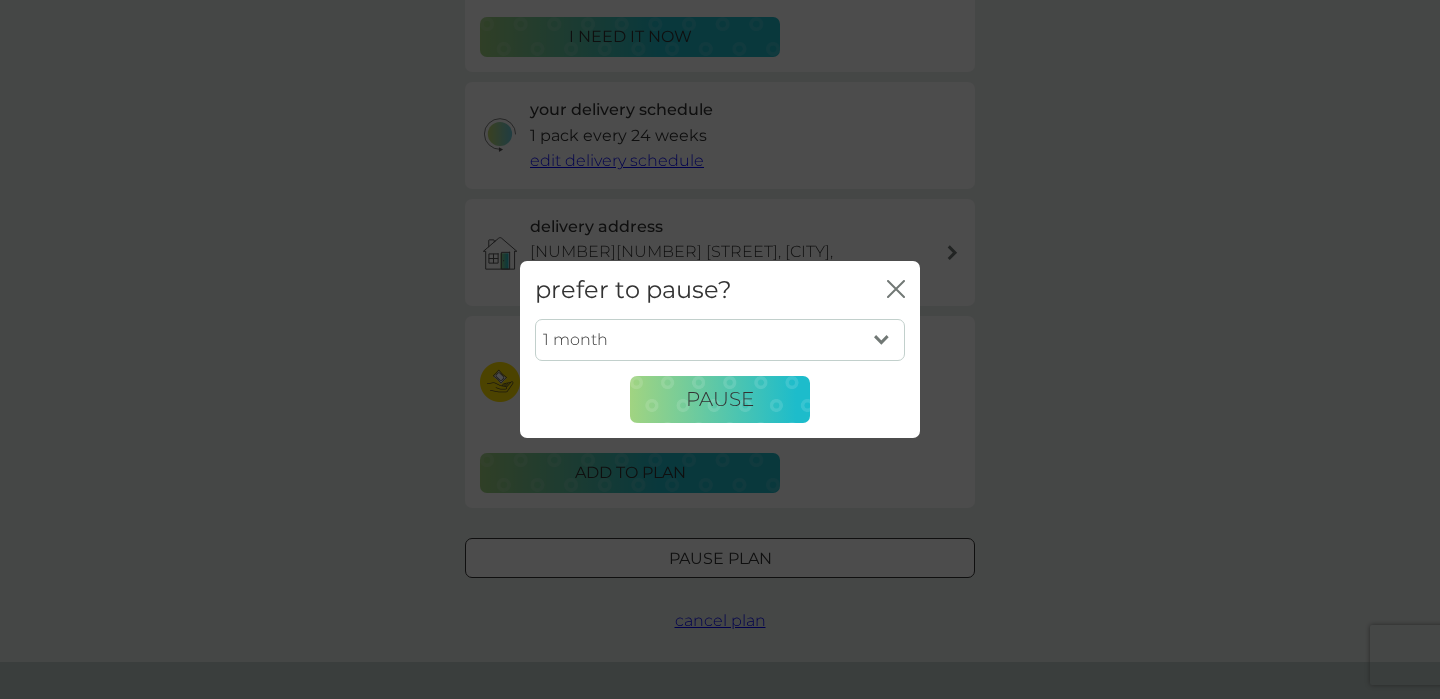 select on "6" 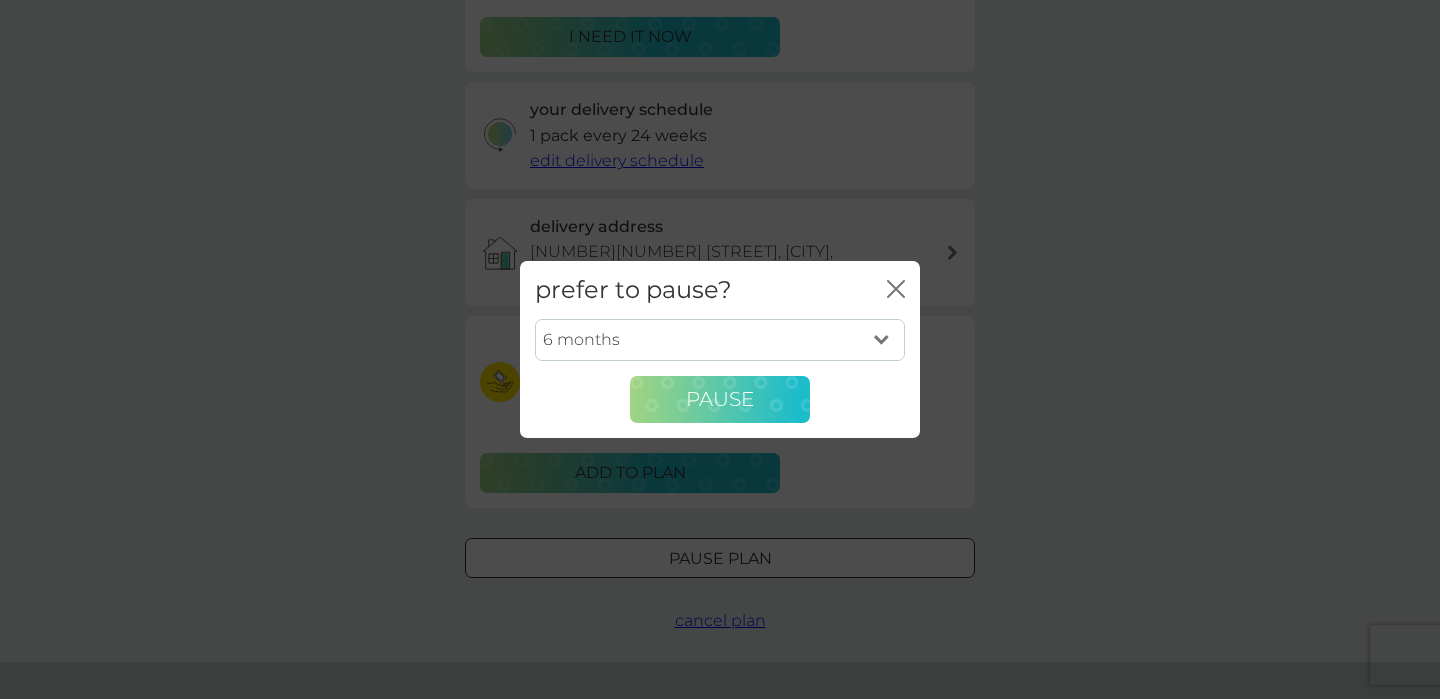 click on "Pause" at bounding box center (720, 400) 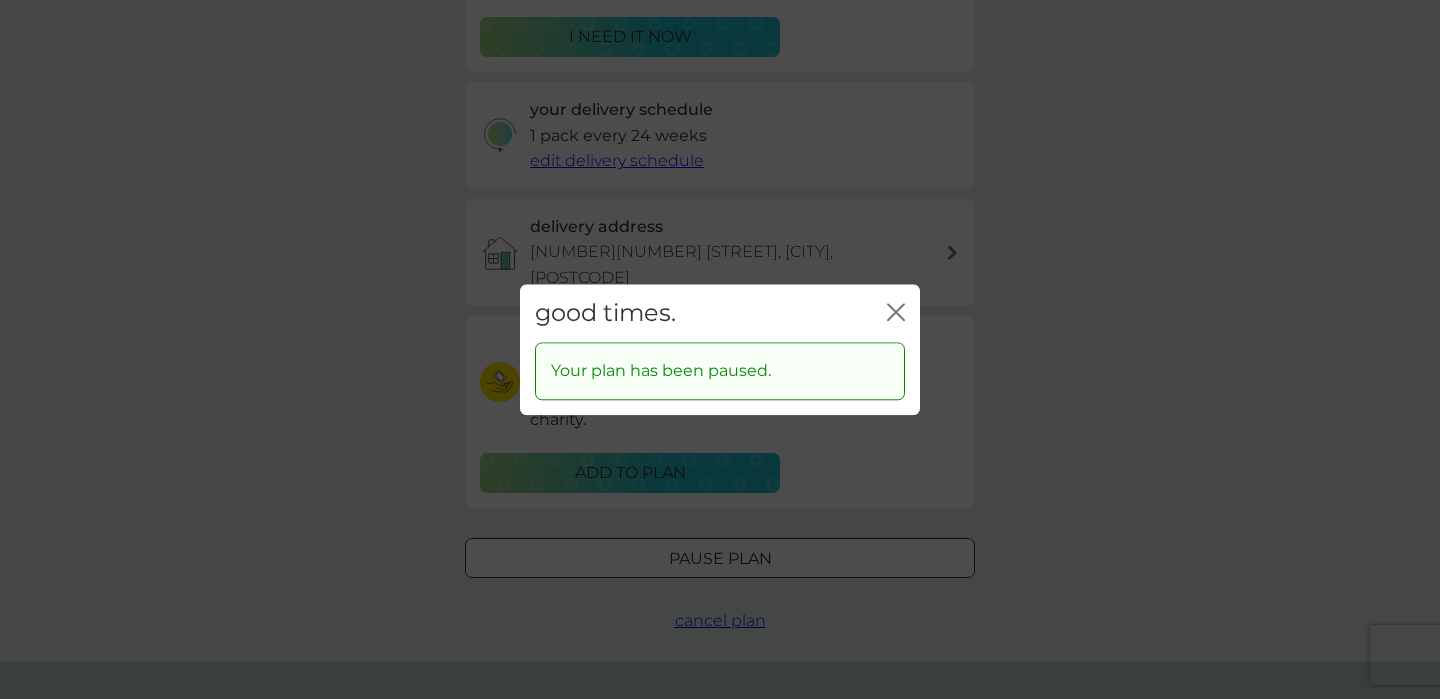 click on "close" at bounding box center [896, 312] 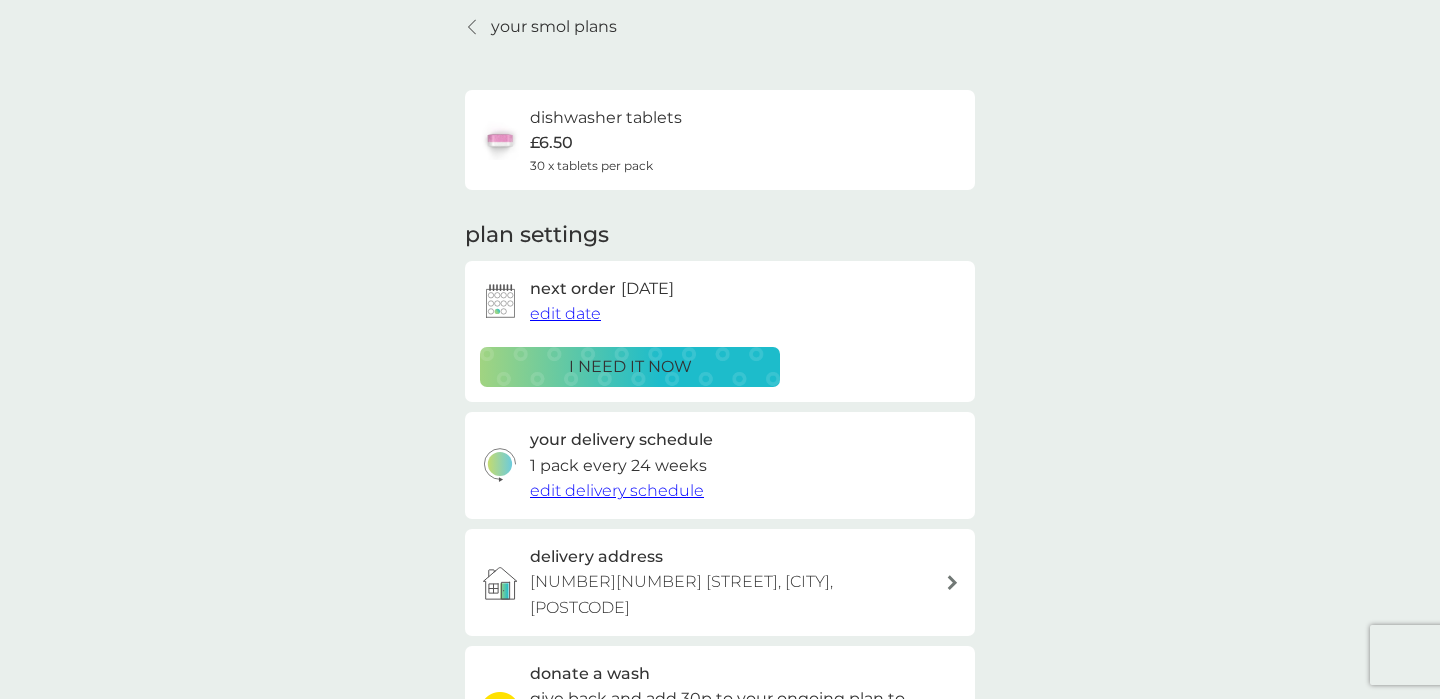 scroll, scrollTop: 0, scrollLeft: 0, axis: both 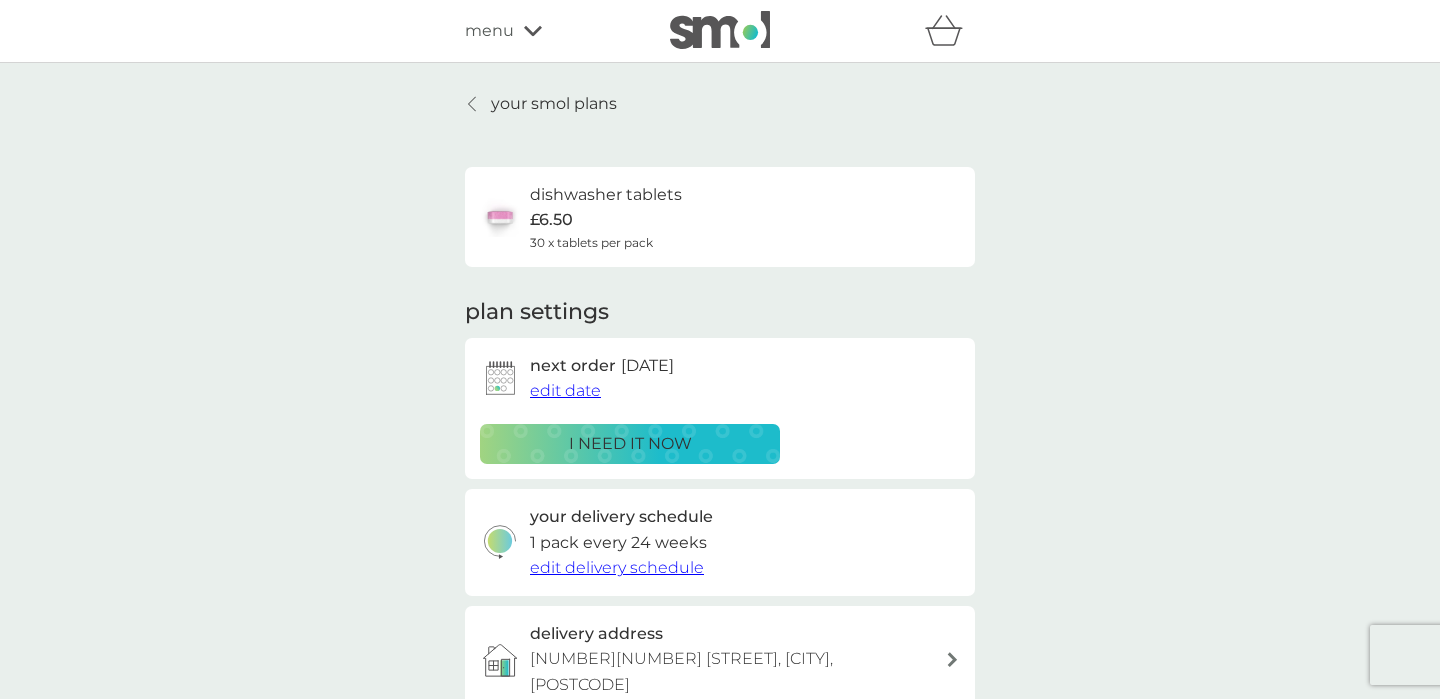 click on "refer a friend & you BOTH save smol impact smol shop your smol plans your upcoming orders your details order history logout menu" at bounding box center (720, 31) 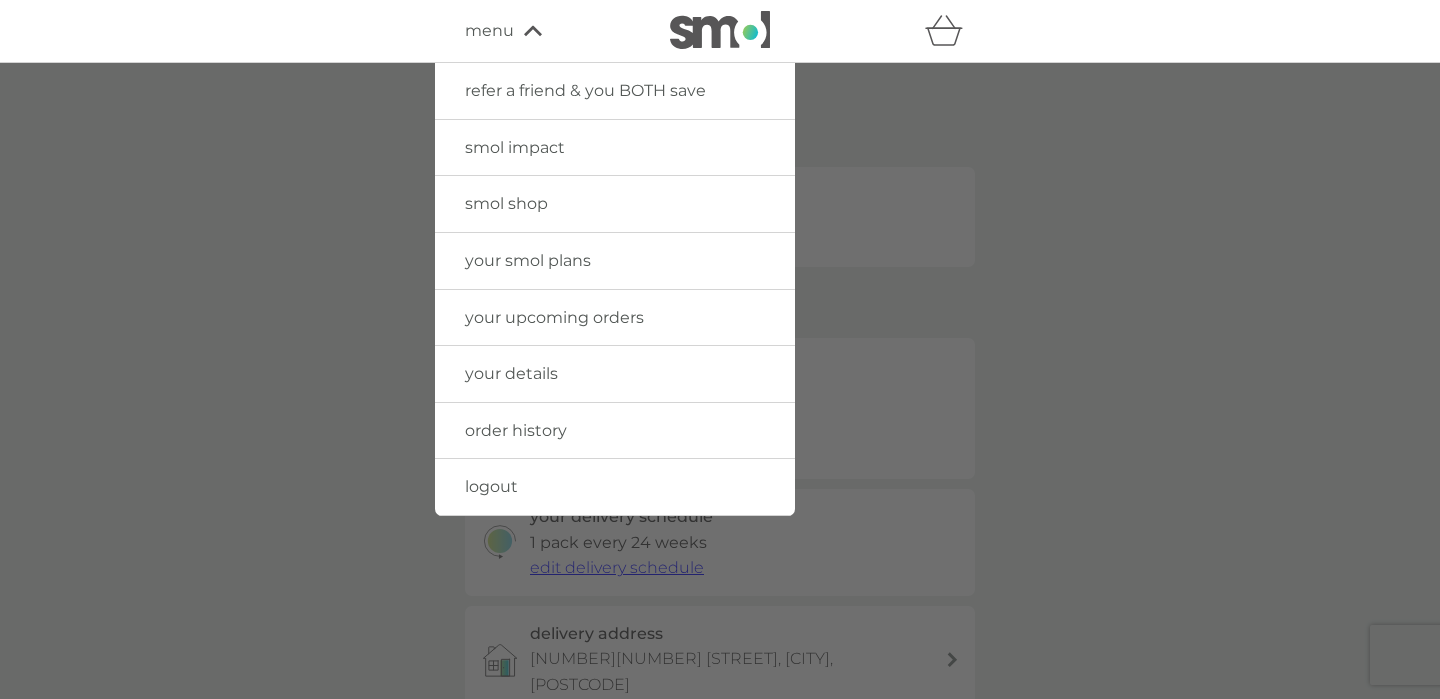 click on "your smol plans" at bounding box center (615, 261) 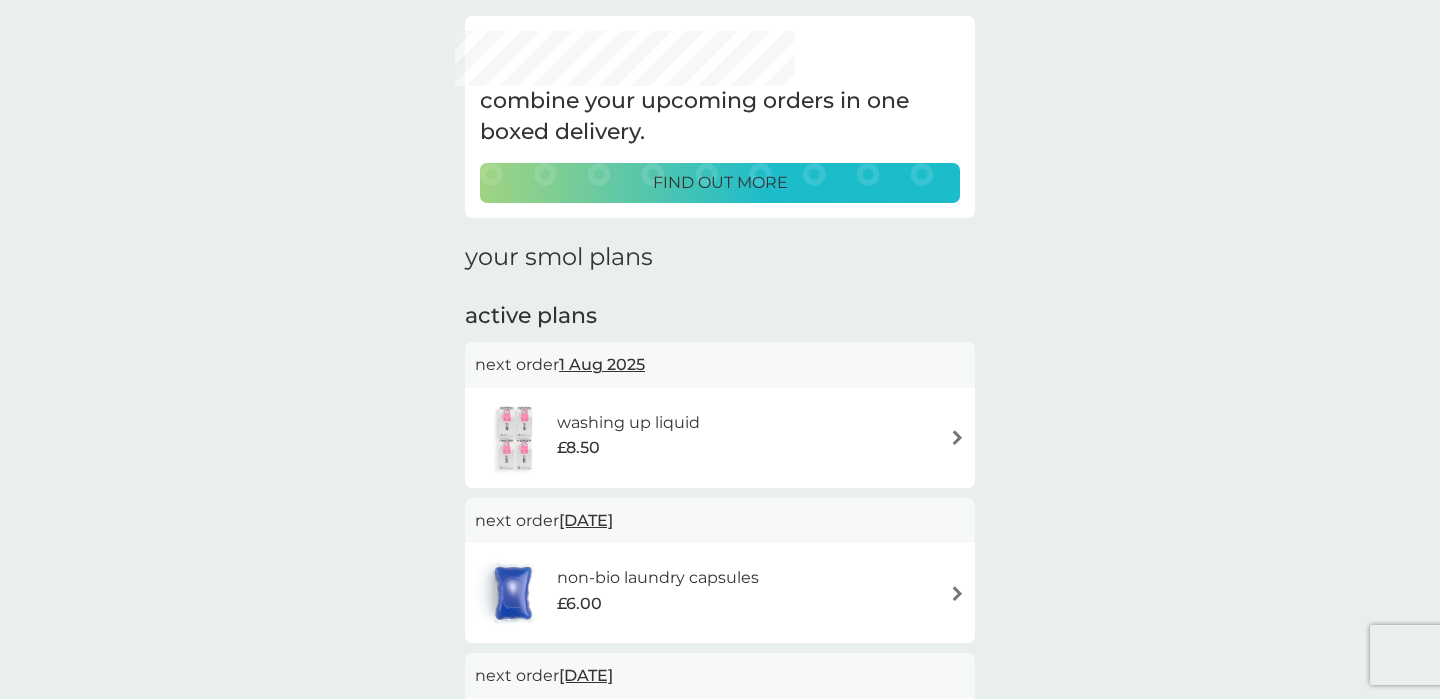 scroll, scrollTop: 82, scrollLeft: 0, axis: vertical 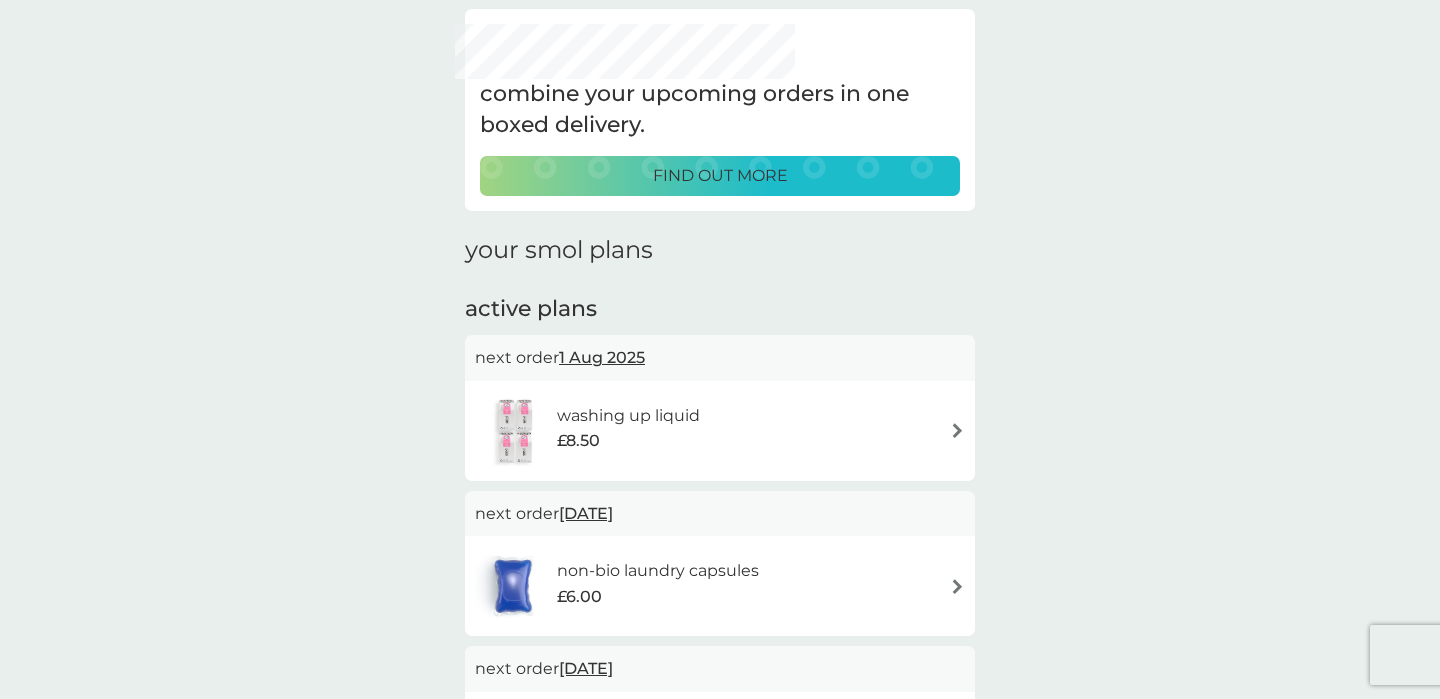 click on "washing up liquid £8.50" at bounding box center [638, 431] 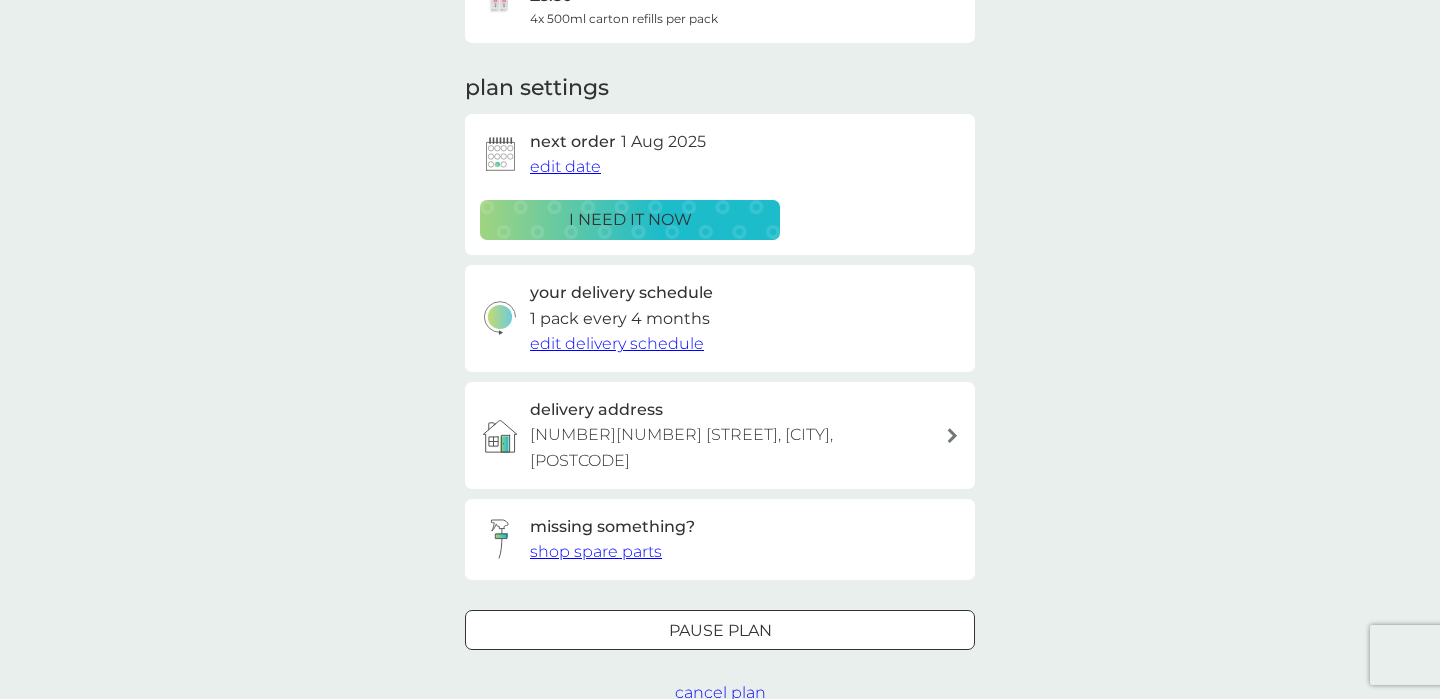 scroll, scrollTop: 294, scrollLeft: 0, axis: vertical 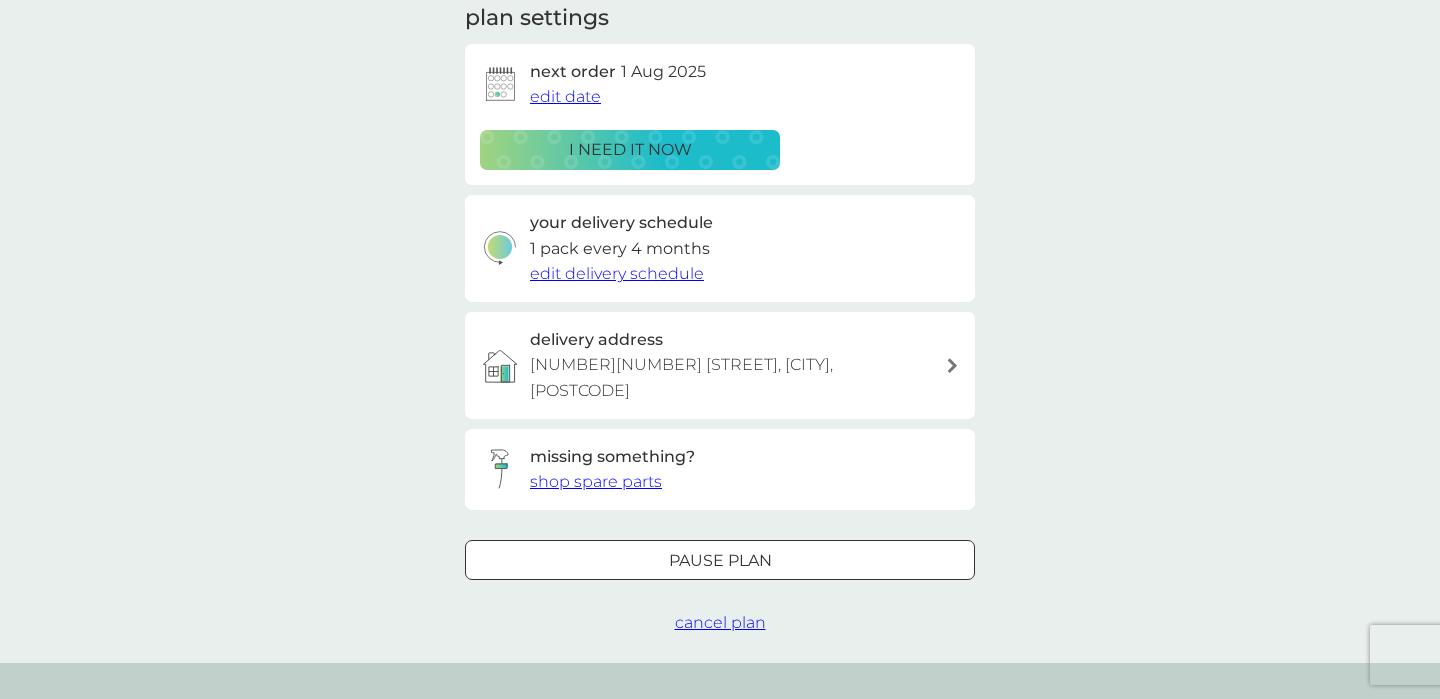 click on "shop spare parts" at bounding box center [617, 273] 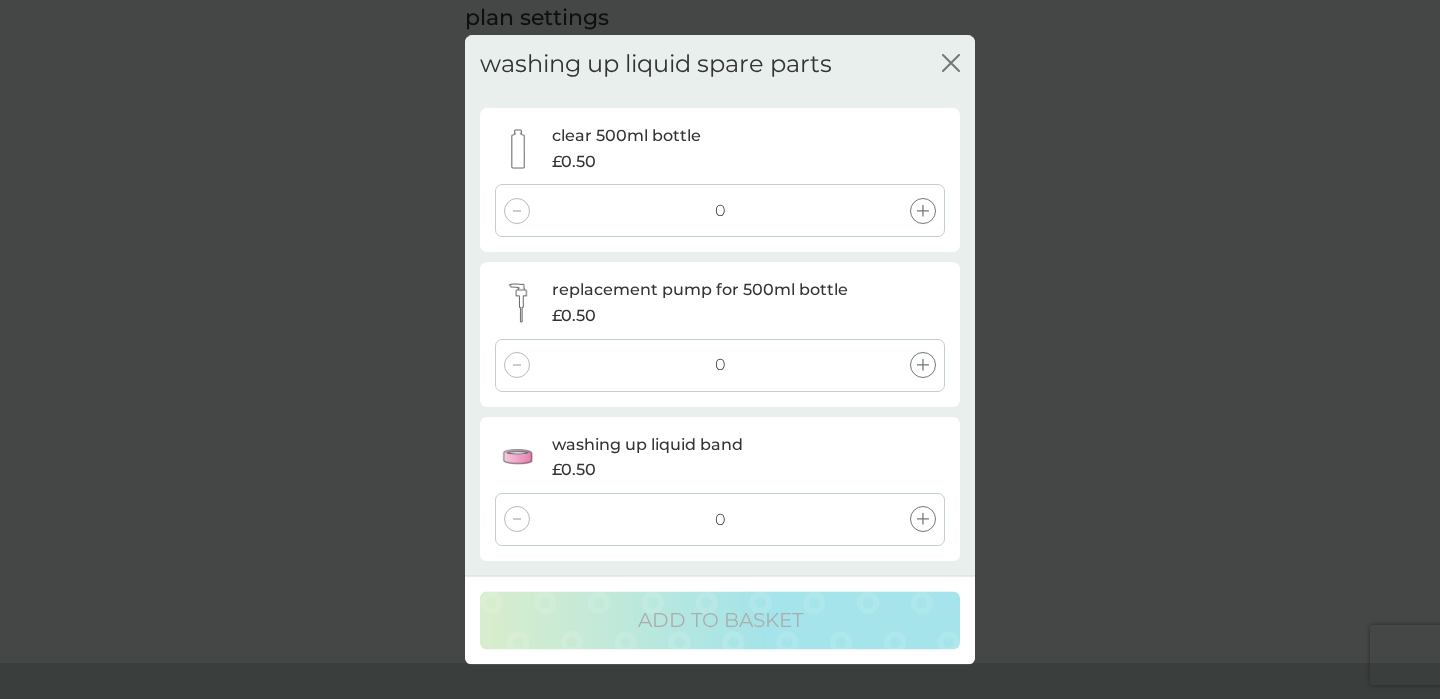 scroll, scrollTop: 1, scrollLeft: 0, axis: vertical 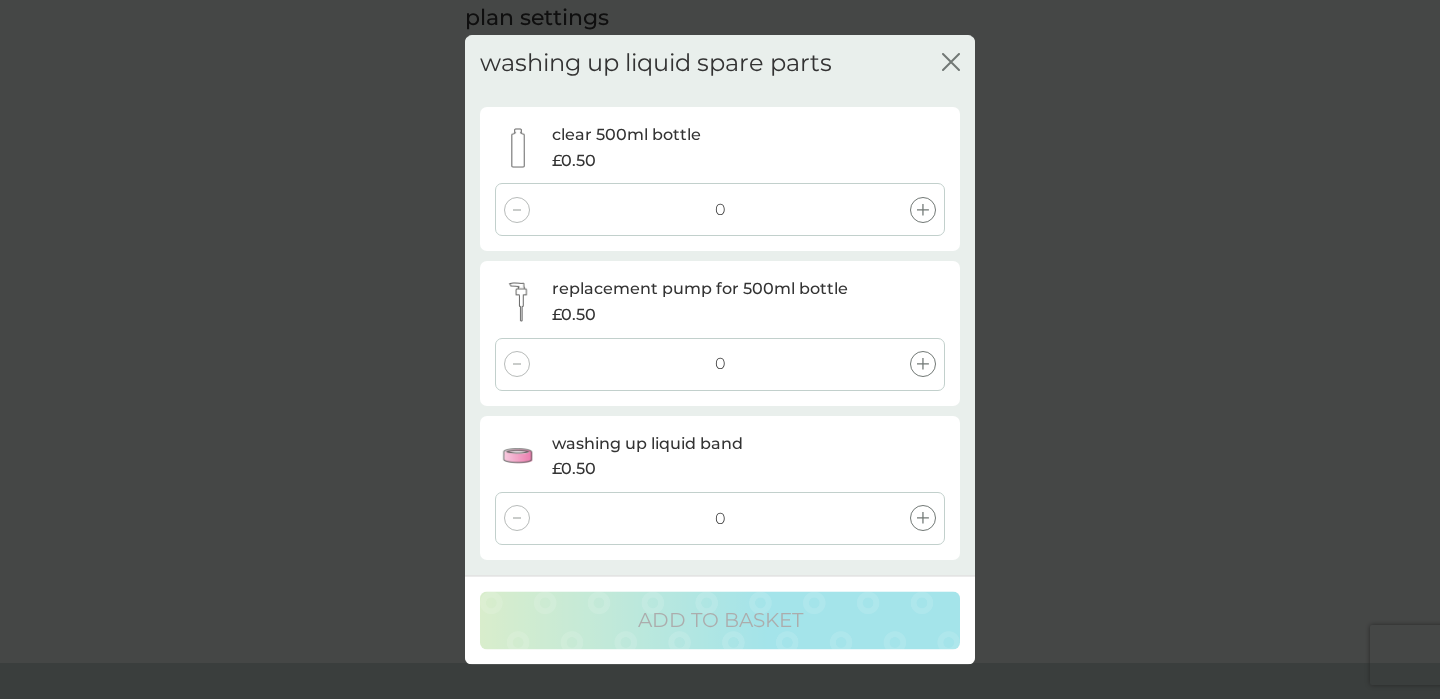 click at bounding box center [955, 62] 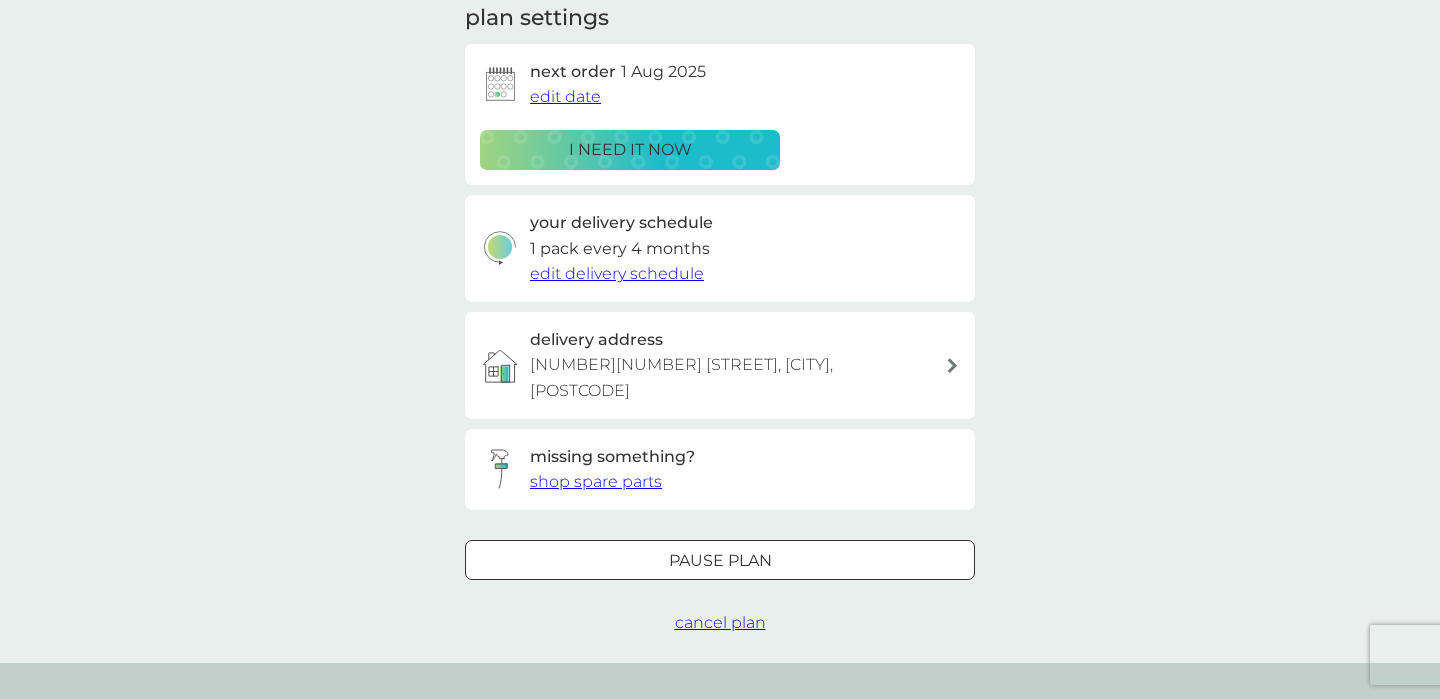 scroll, scrollTop: 286, scrollLeft: 0, axis: vertical 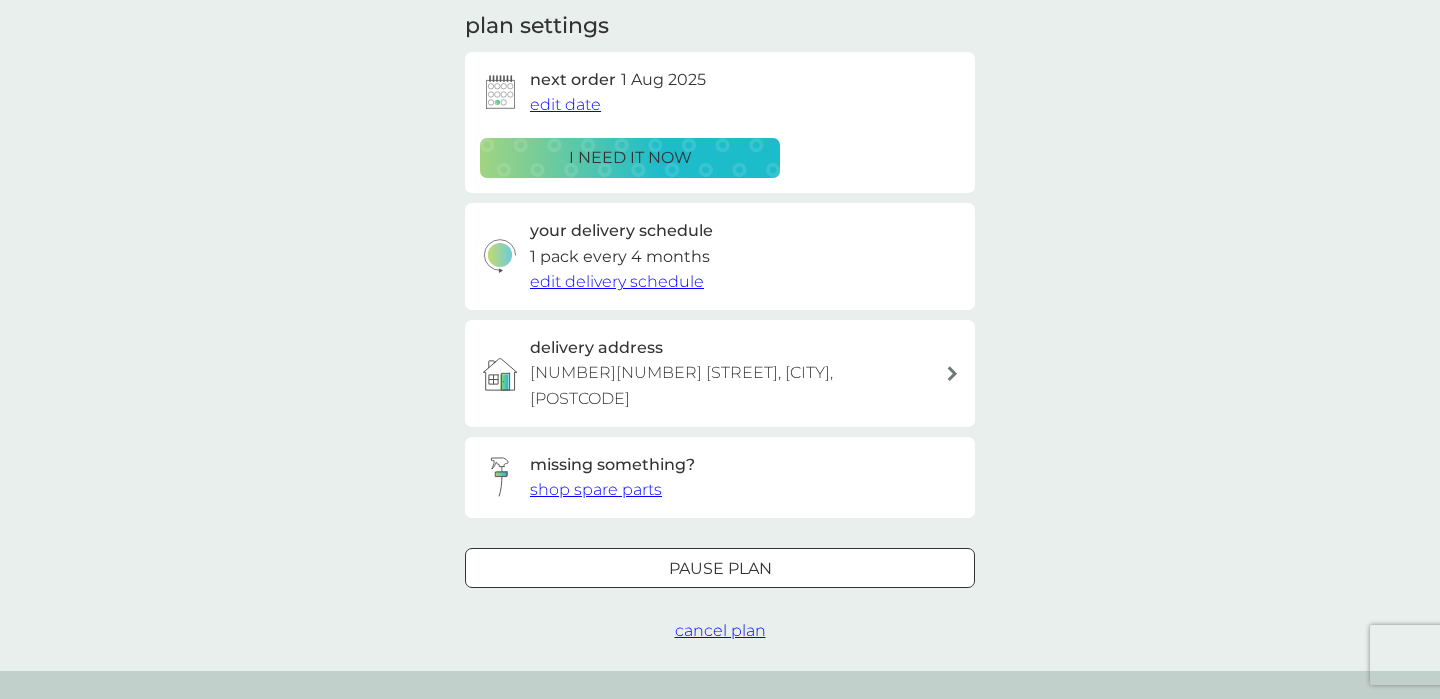 click on "Pause plan" at bounding box center [720, 569] 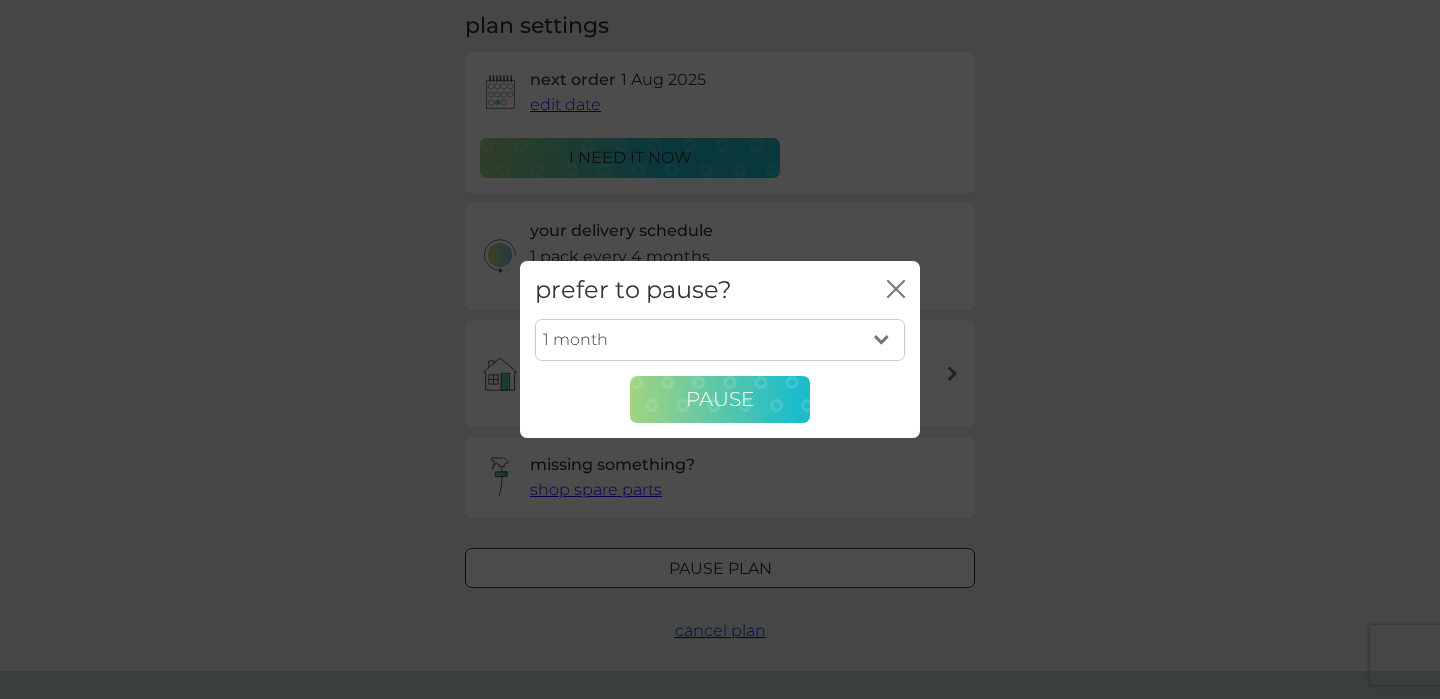 click on "Pause" at bounding box center (720, 400) 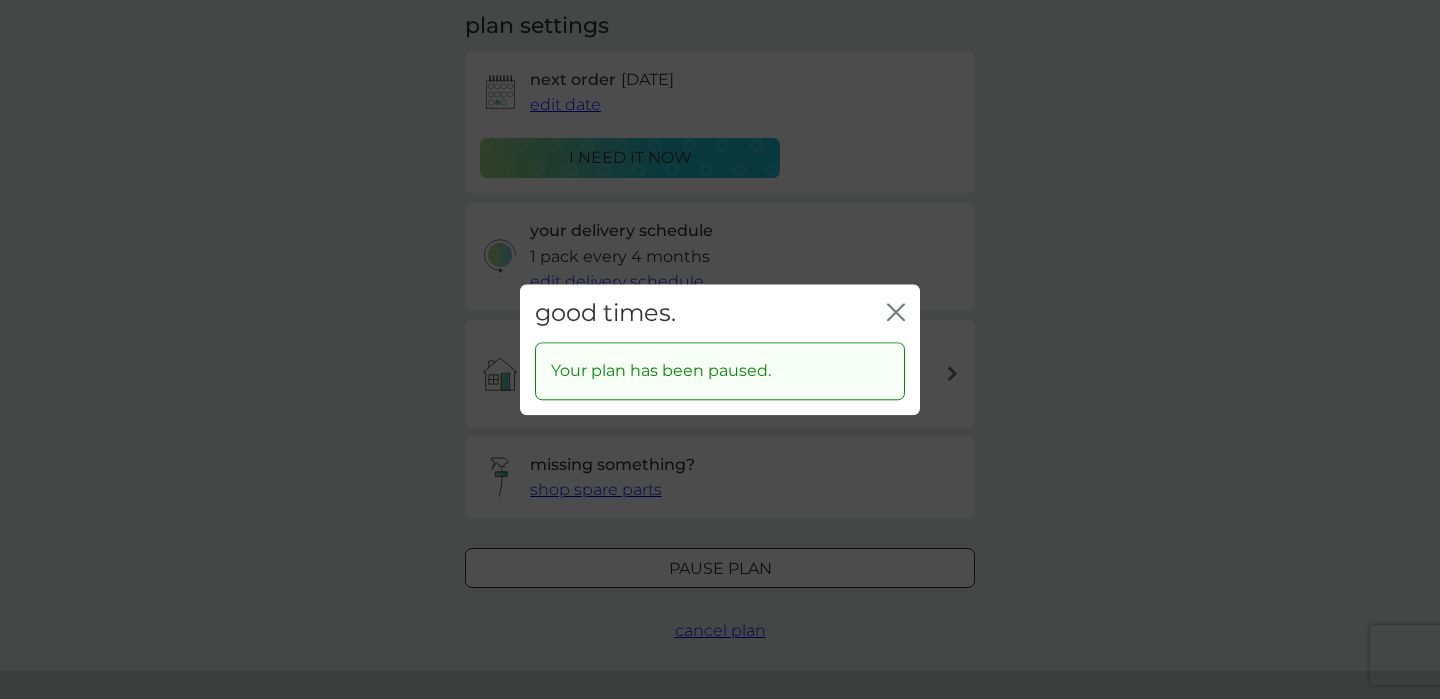 click on "Your plan has been paused." at bounding box center (720, 372) 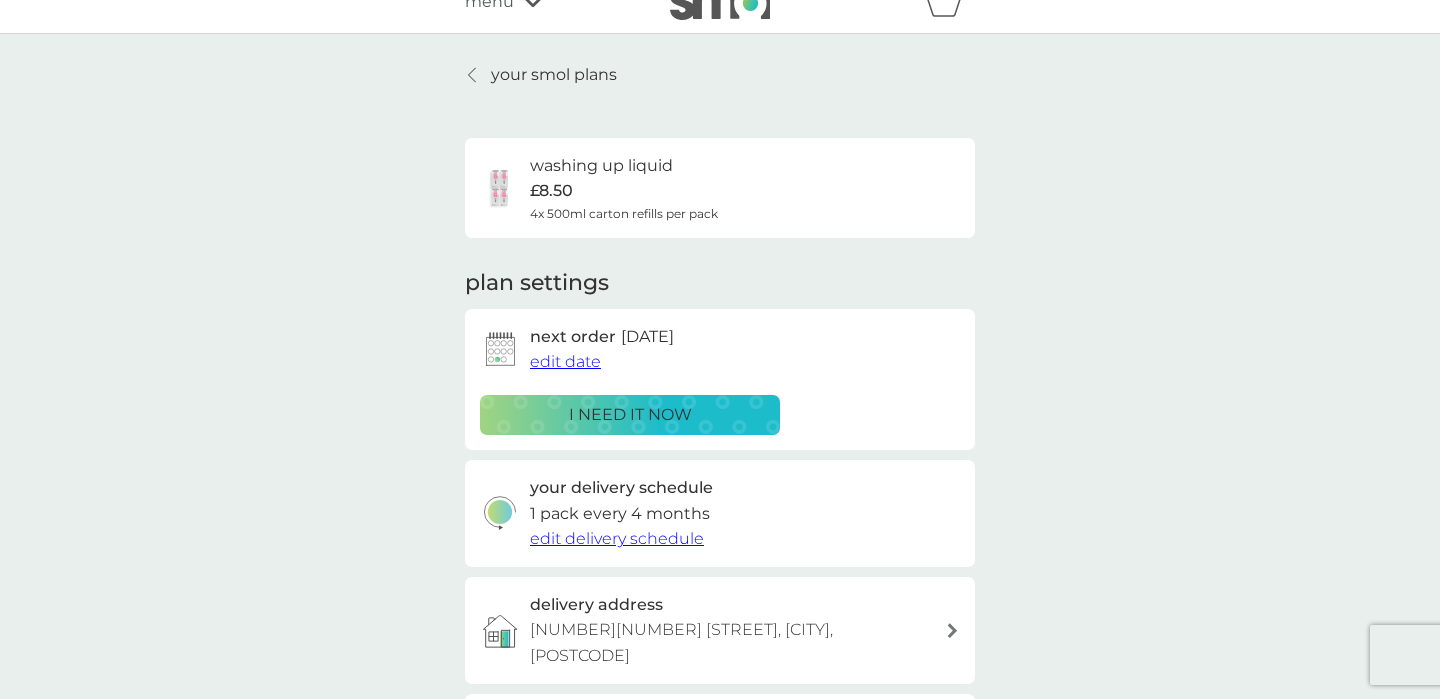 scroll, scrollTop: 0, scrollLeft: 0, axis: both 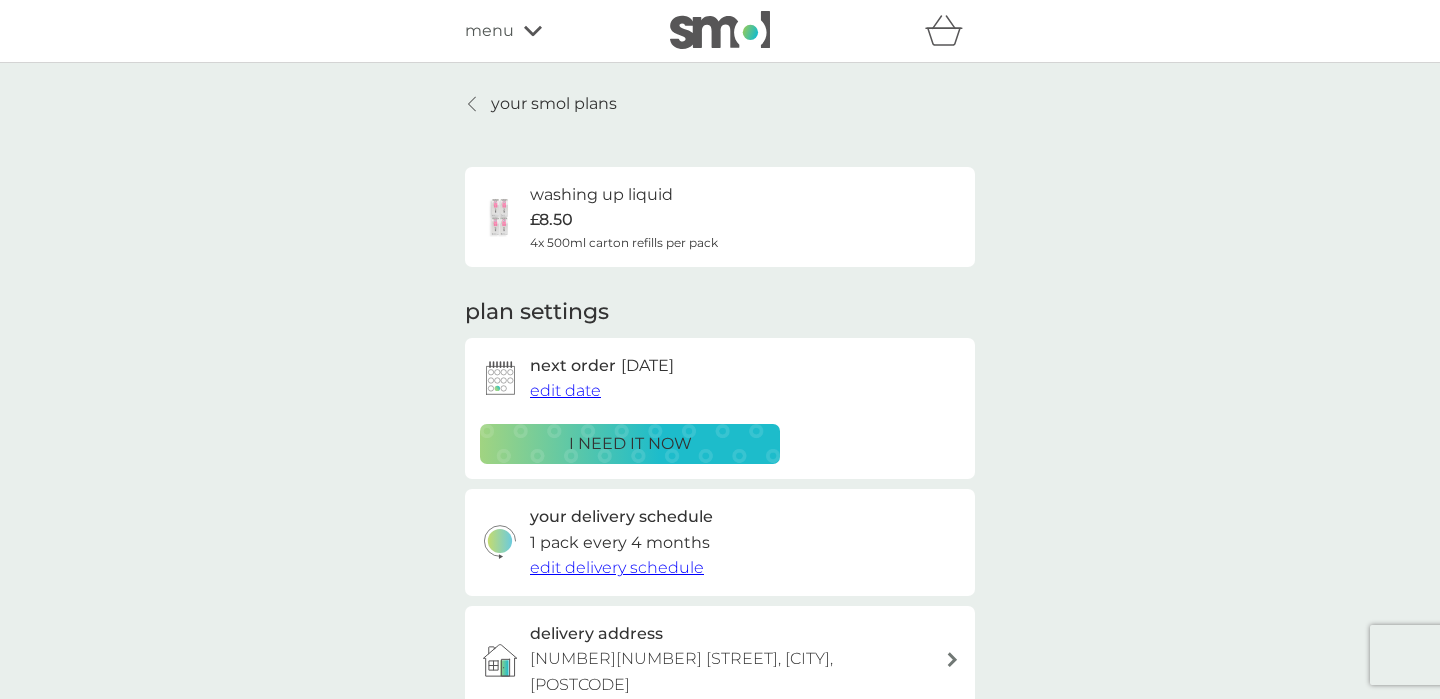 click on "your smol plans" at bounding box center [554, 104] 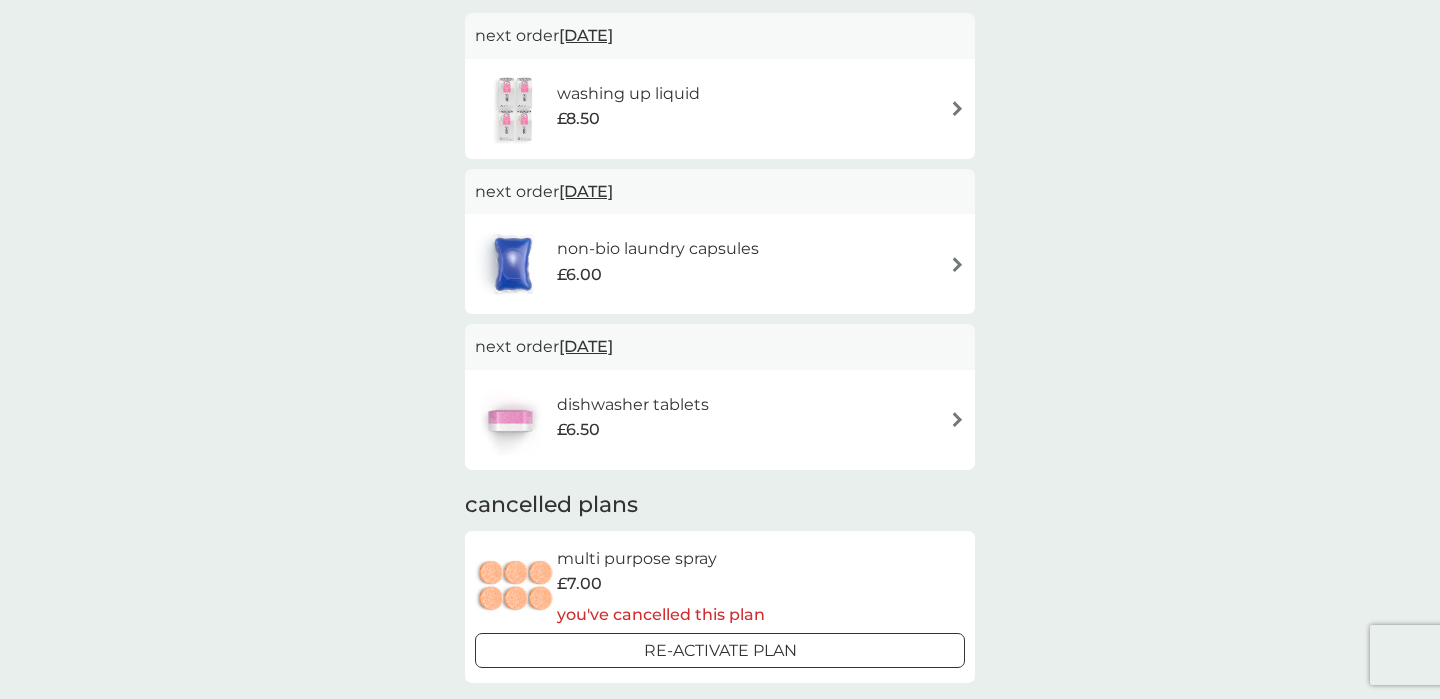 scroll, scrollTop: 410, scrollLeft: 0, axis: vertical 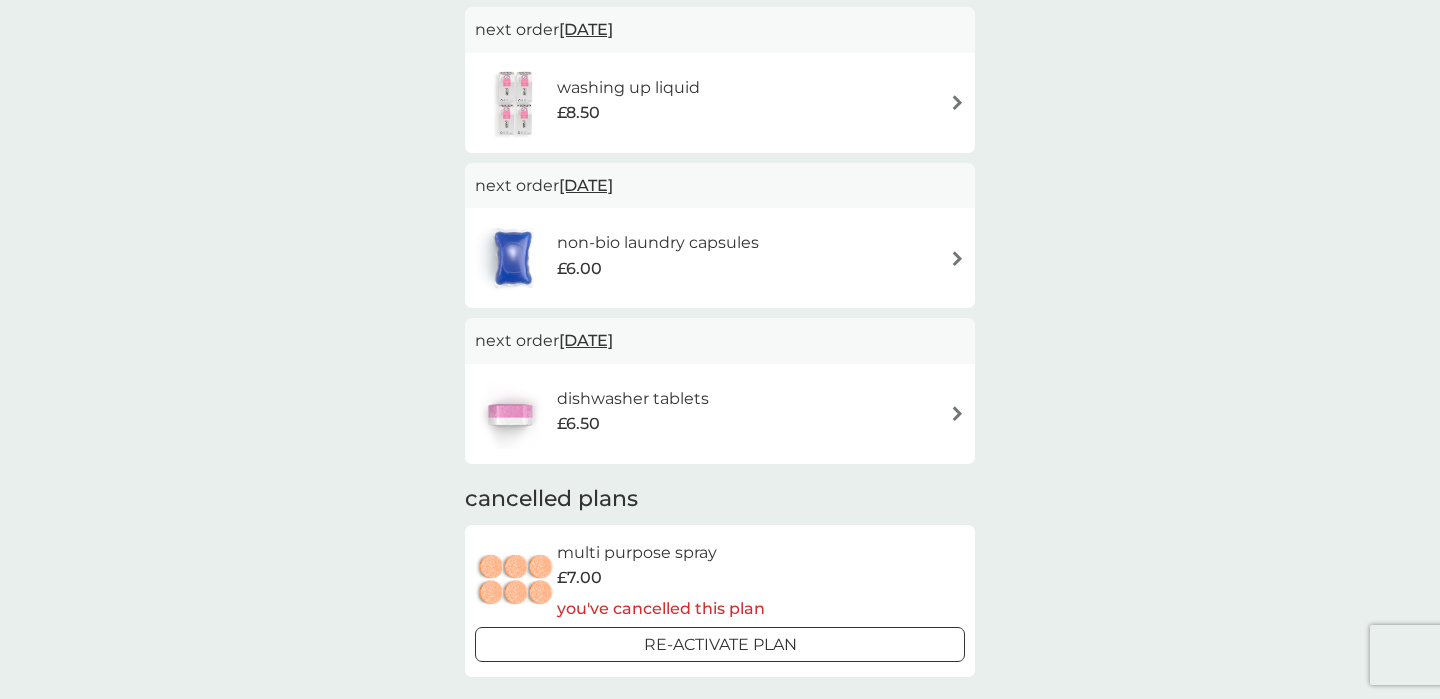click on "non-bio laundry capsules £6.00" at bounding box center (720, 103) 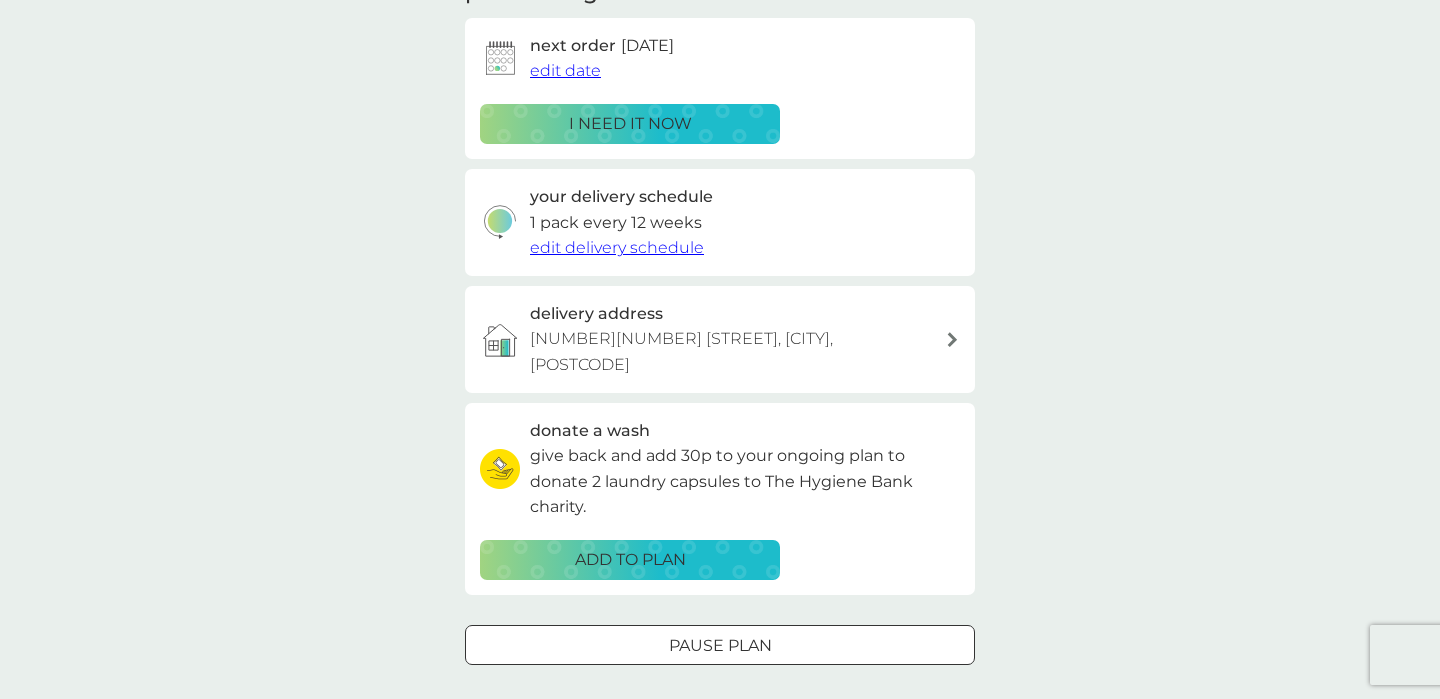 scroll, scrollTop: 397, scrollLeft: 0, axis: vertical 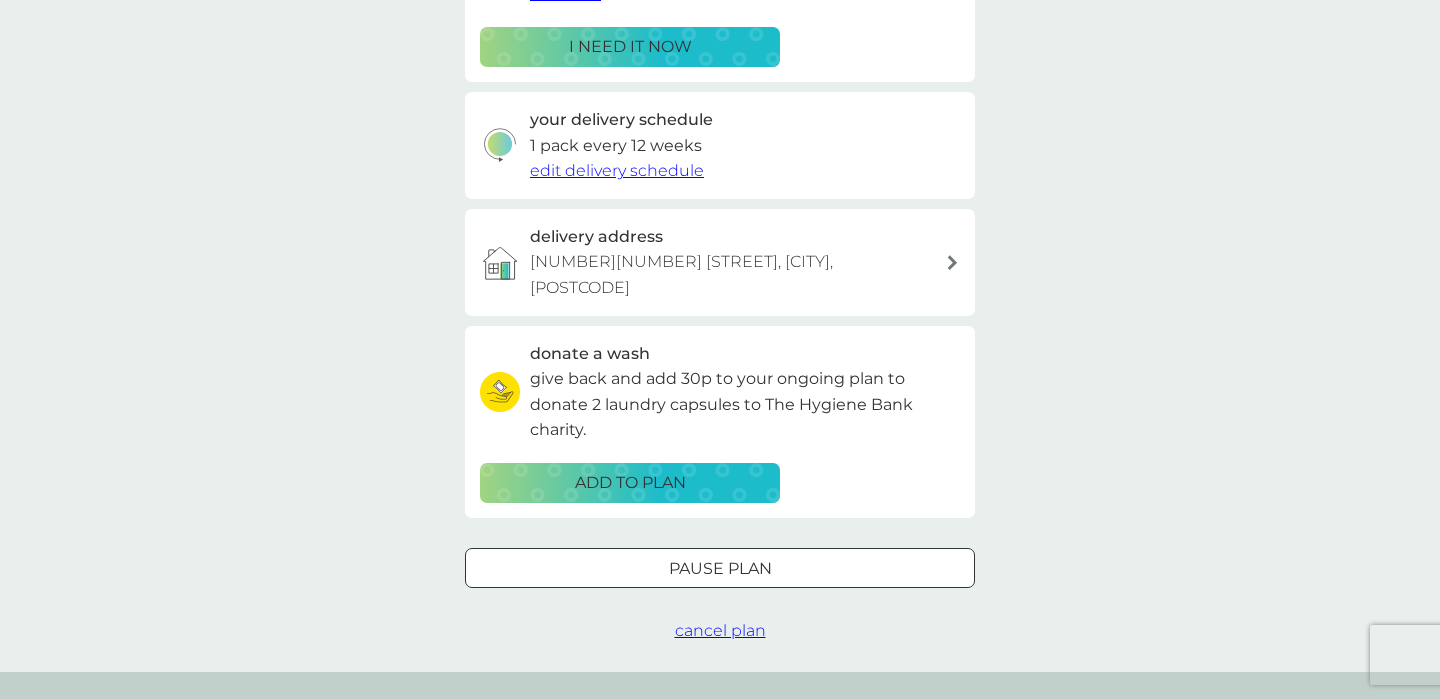 click on "Pause plan cancel plan" at bounding box center [720, 596] 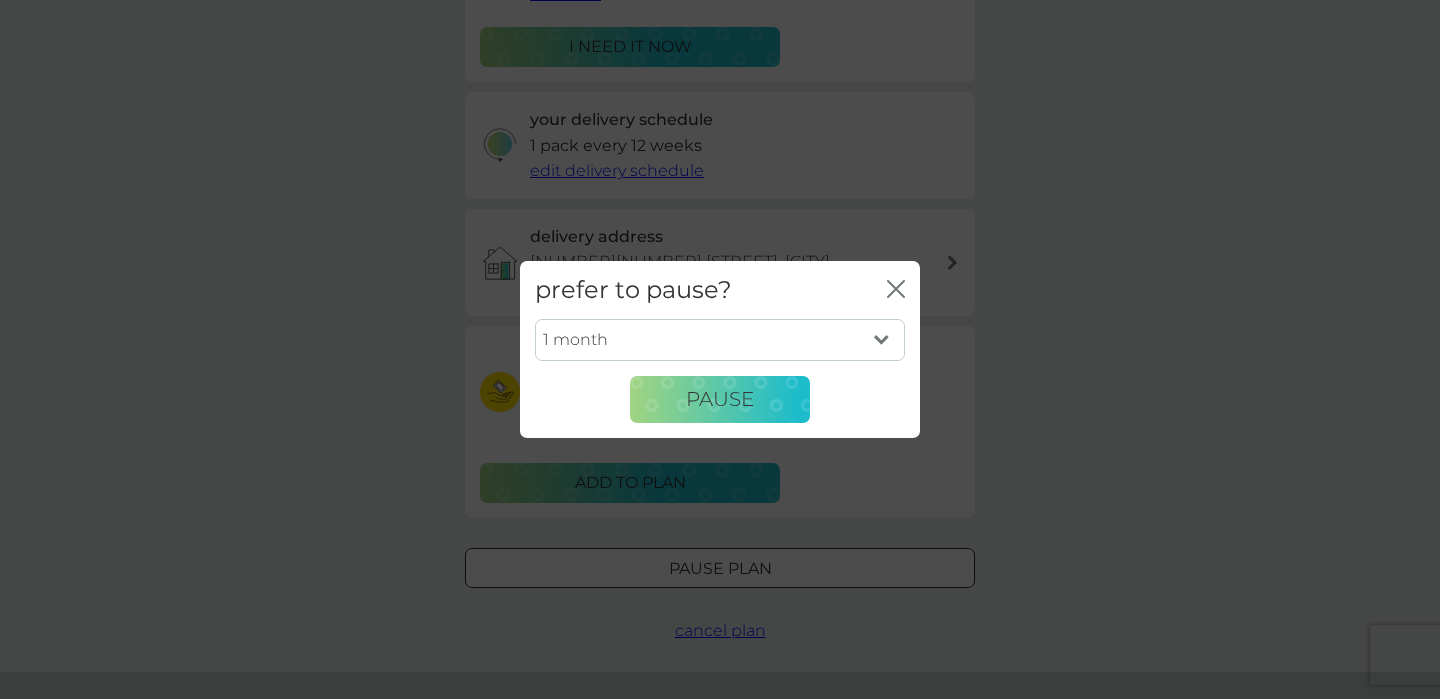 click on "1 month 2 months 3 months 4 months 5 months 6 months" at bounding box center [720, 340] 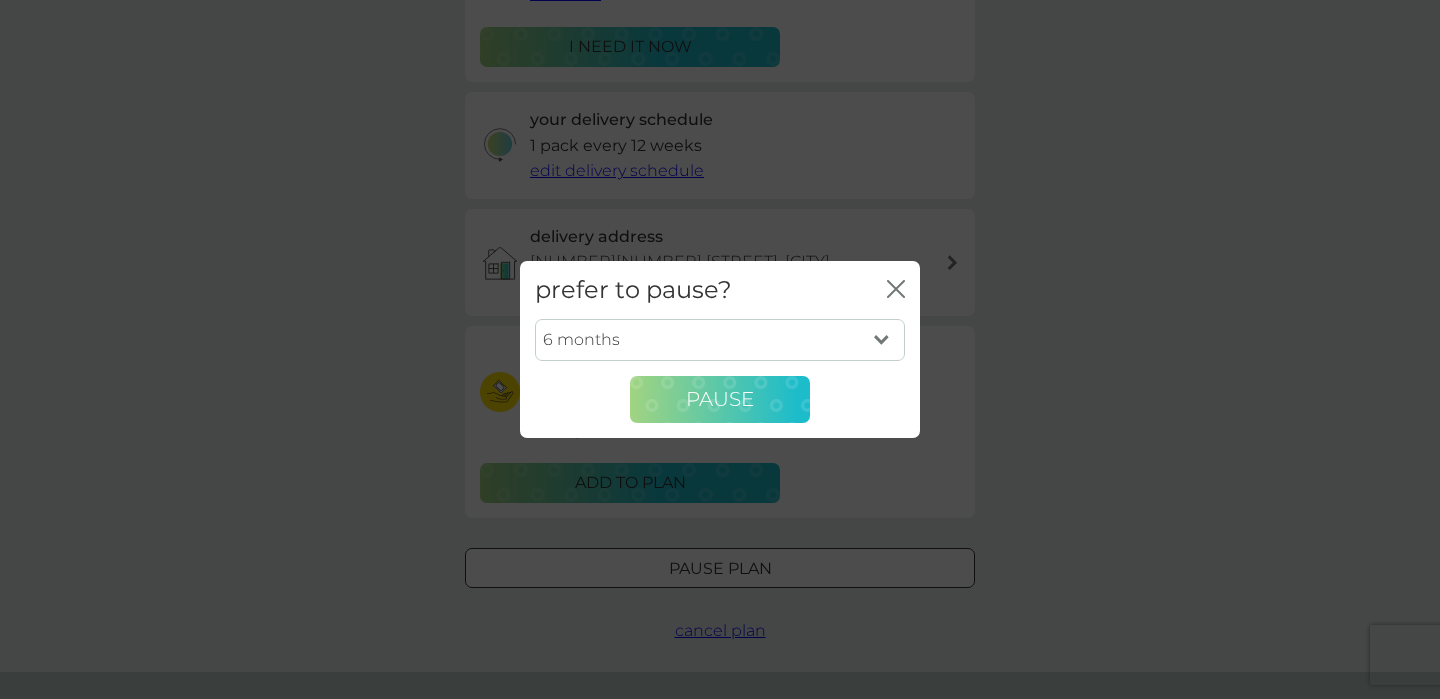 click on "Pause" at bounding box center (720, 399) 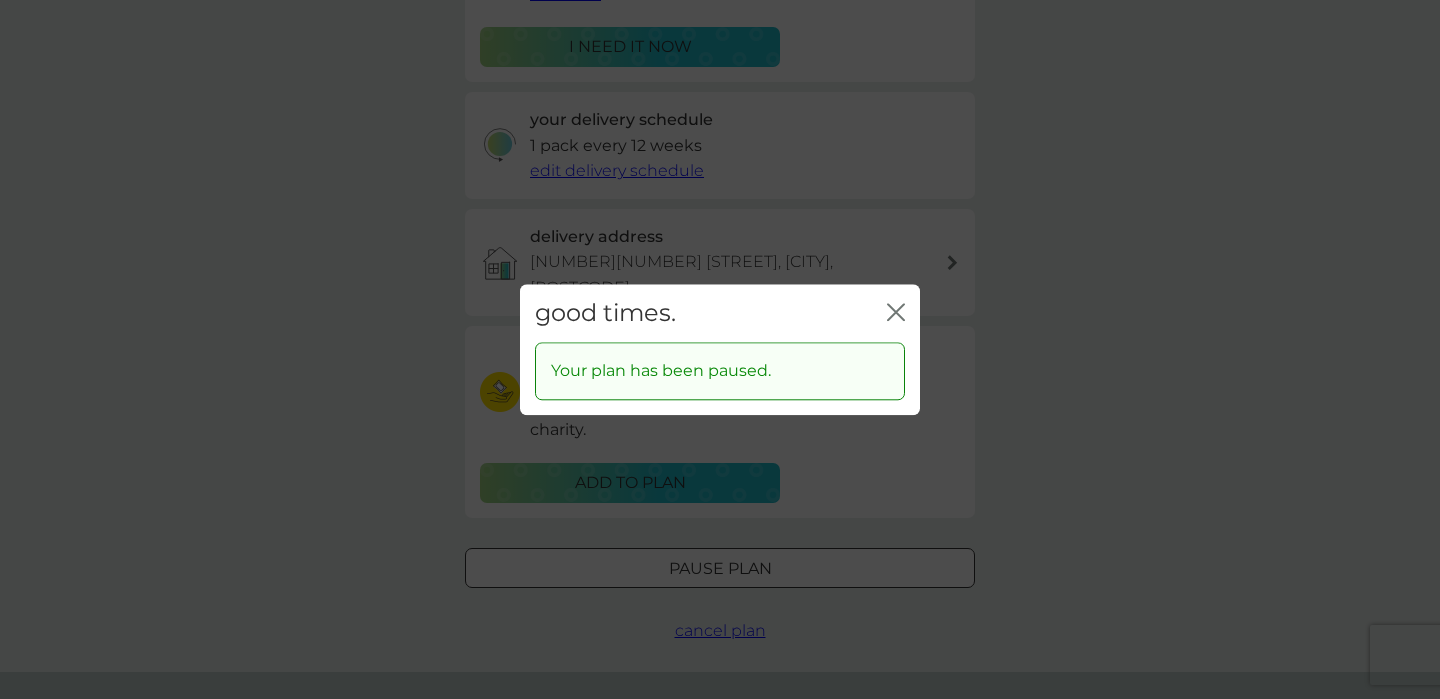 click on "close" at bounding box center [896, 312] 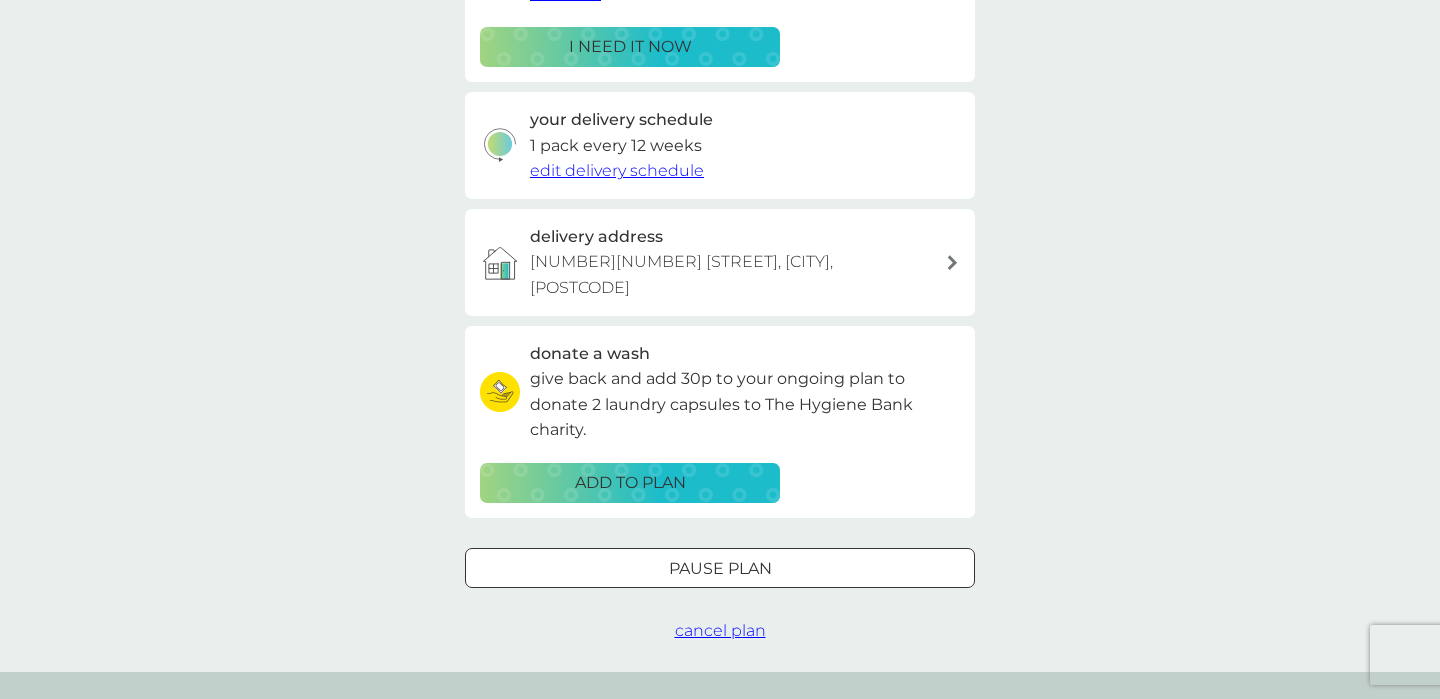 scroll, scrollTop: 0, scrollLeft: 0, axis: both 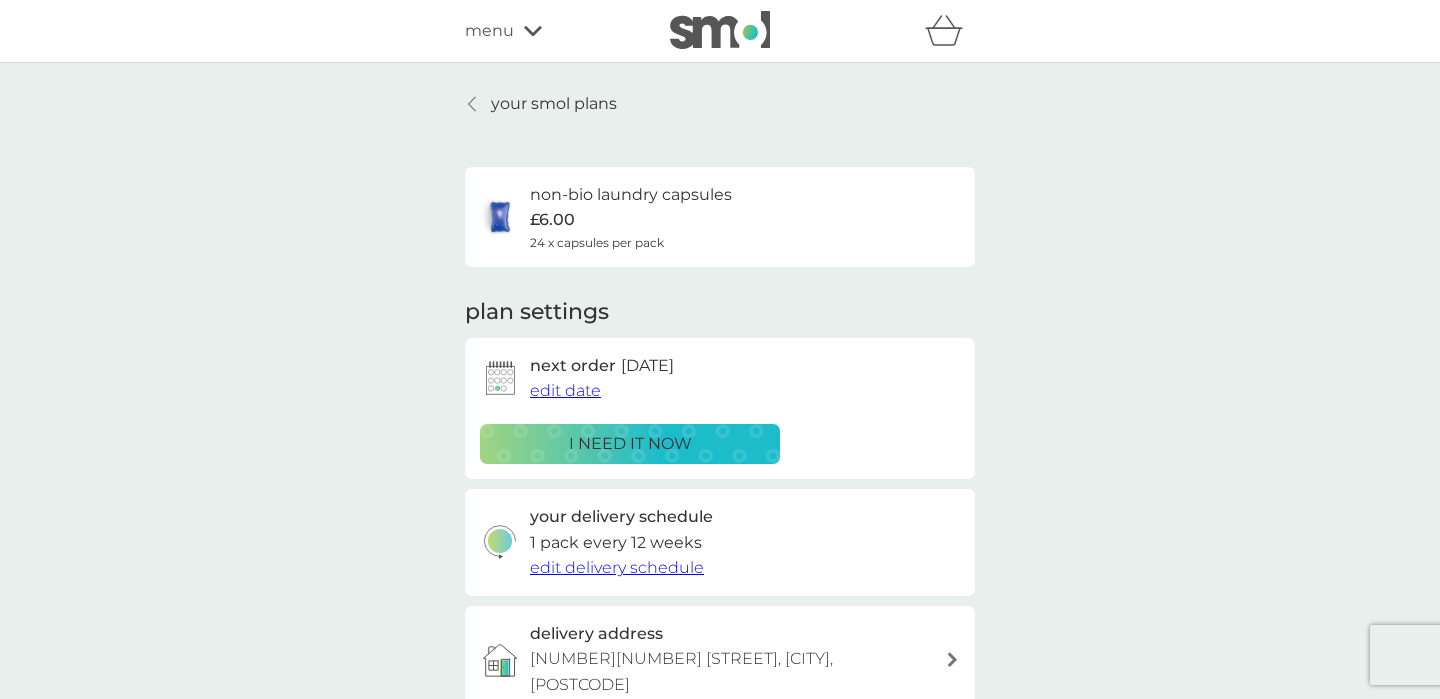 click on "your smol plans" at bounding box center [554, 104] 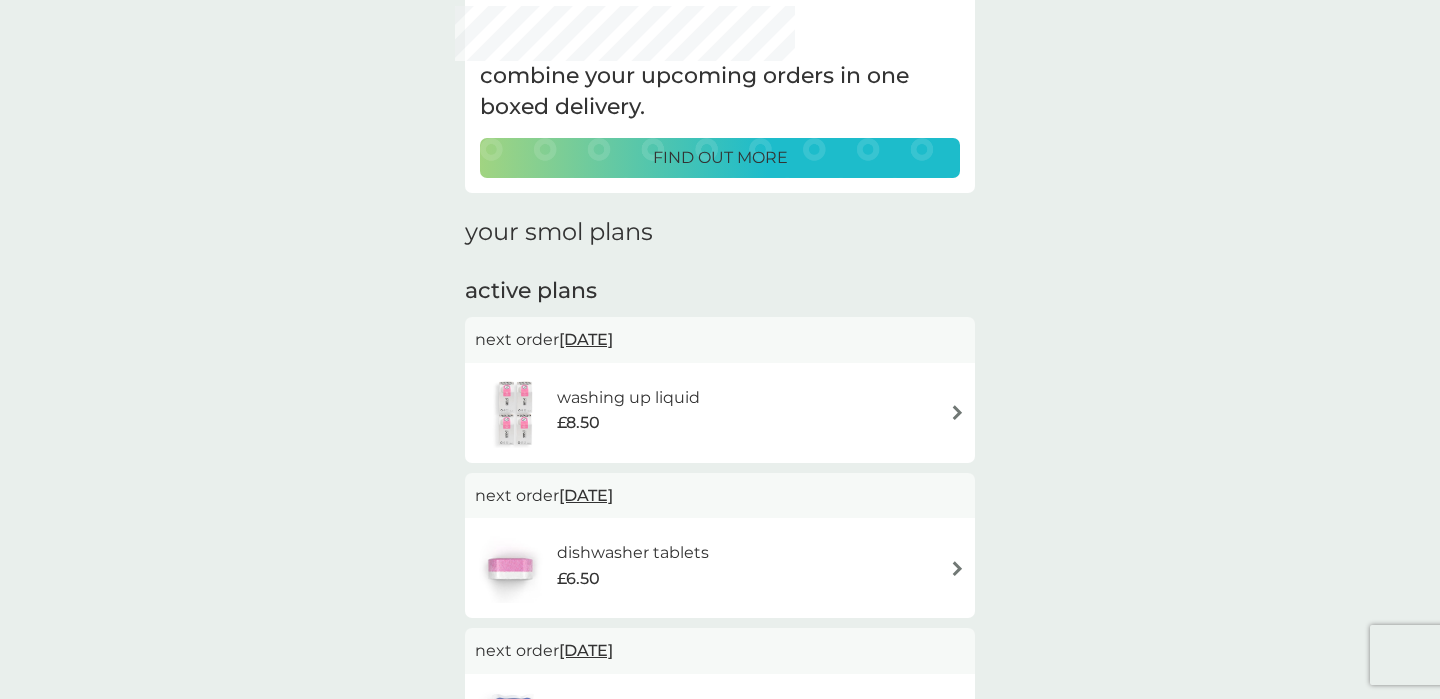 scroll, scrollTop: 102, scrollLeft: 0, axis: vertical 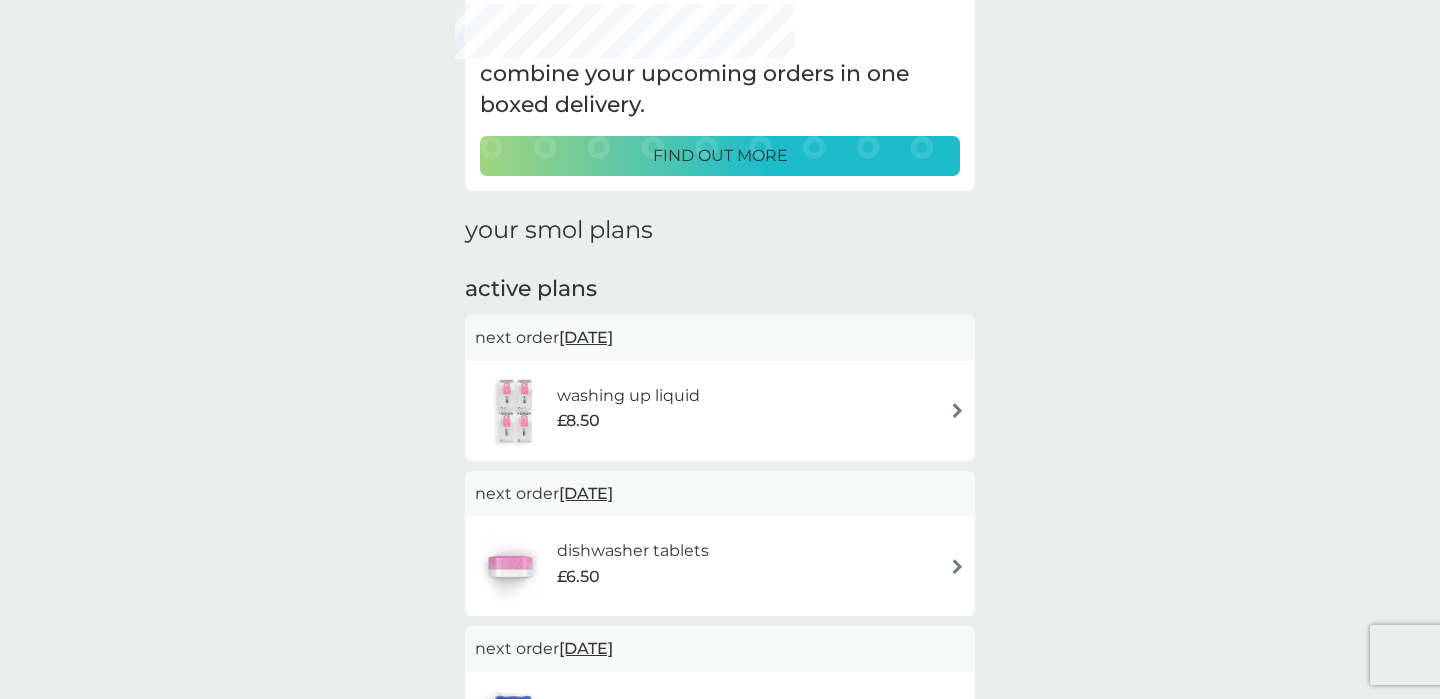 click on "£8.50" at bounding box center (628, 421) 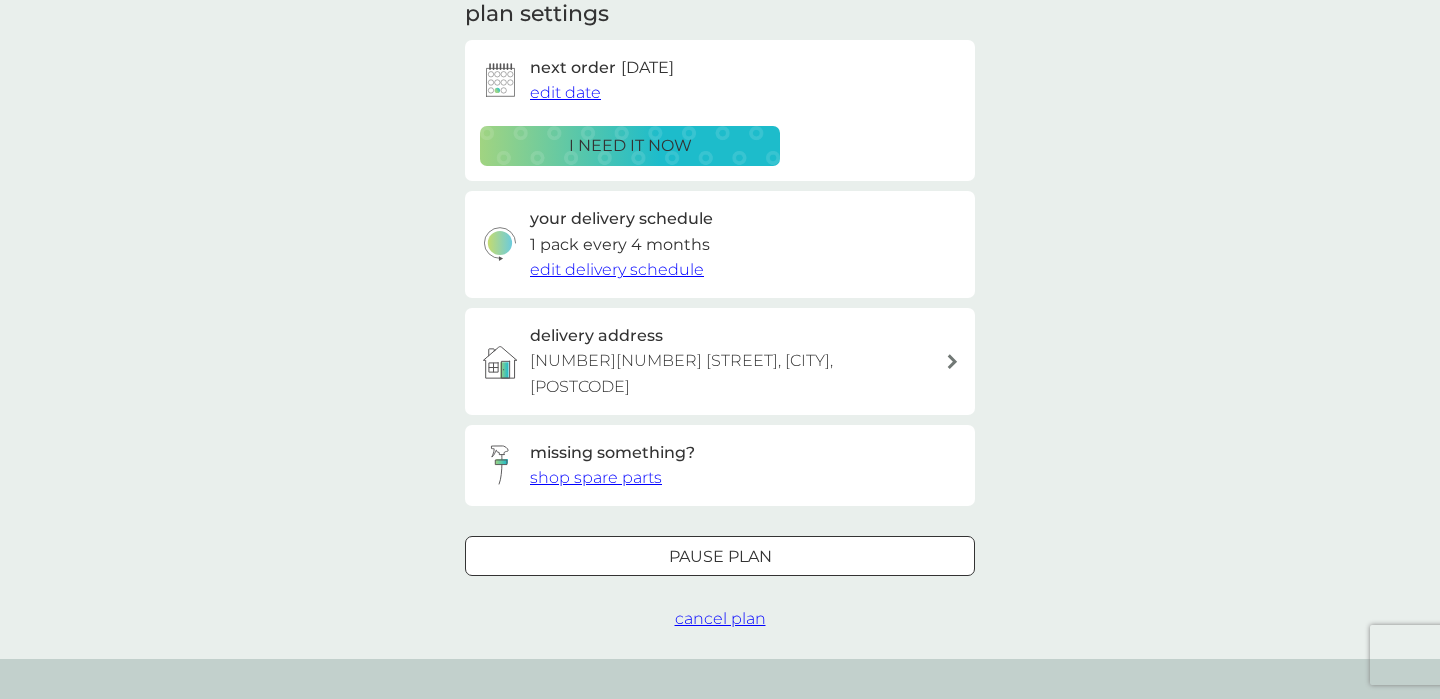scroll, scrollTop: 340, scrollLeft: 0, axis: vertical 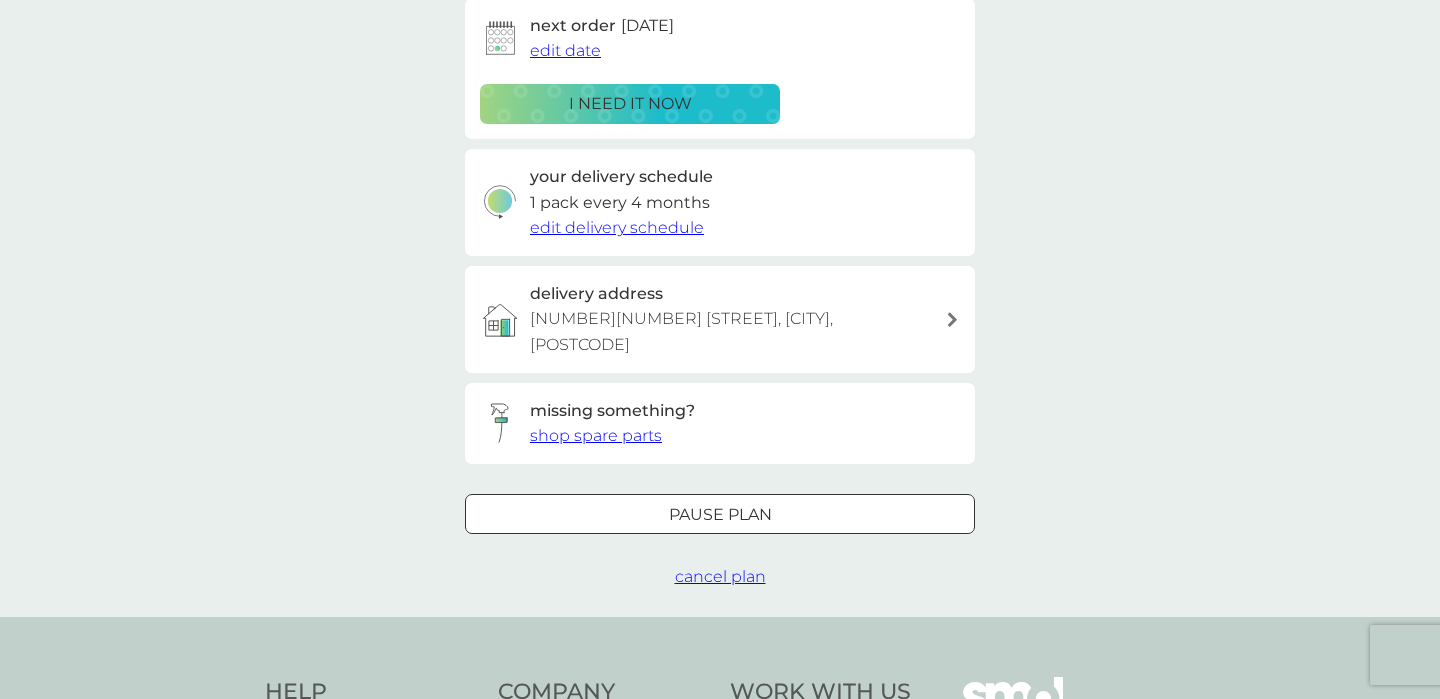 click on "Pause plan" at bounding box center (720, 514) 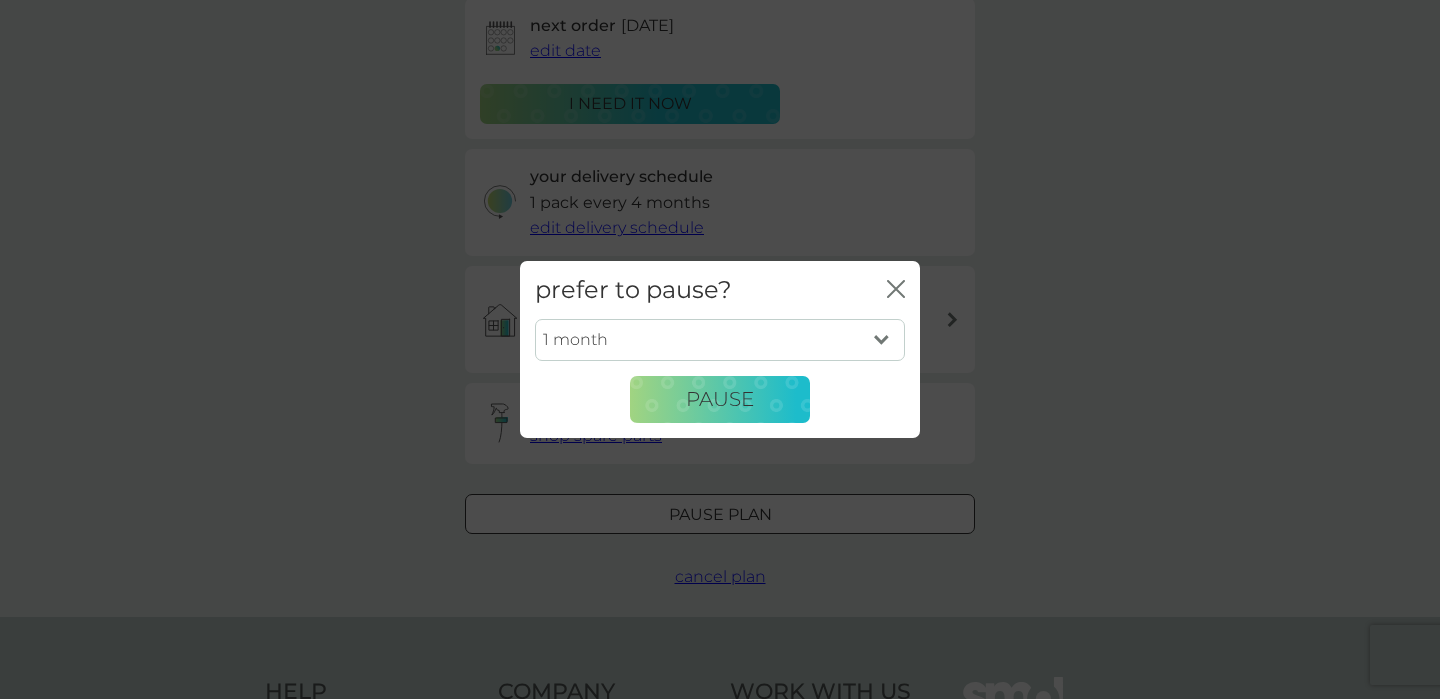 click on "1 month 2 months 3 months 4 months 5 months 6 months" at bounding box center (720, 340) 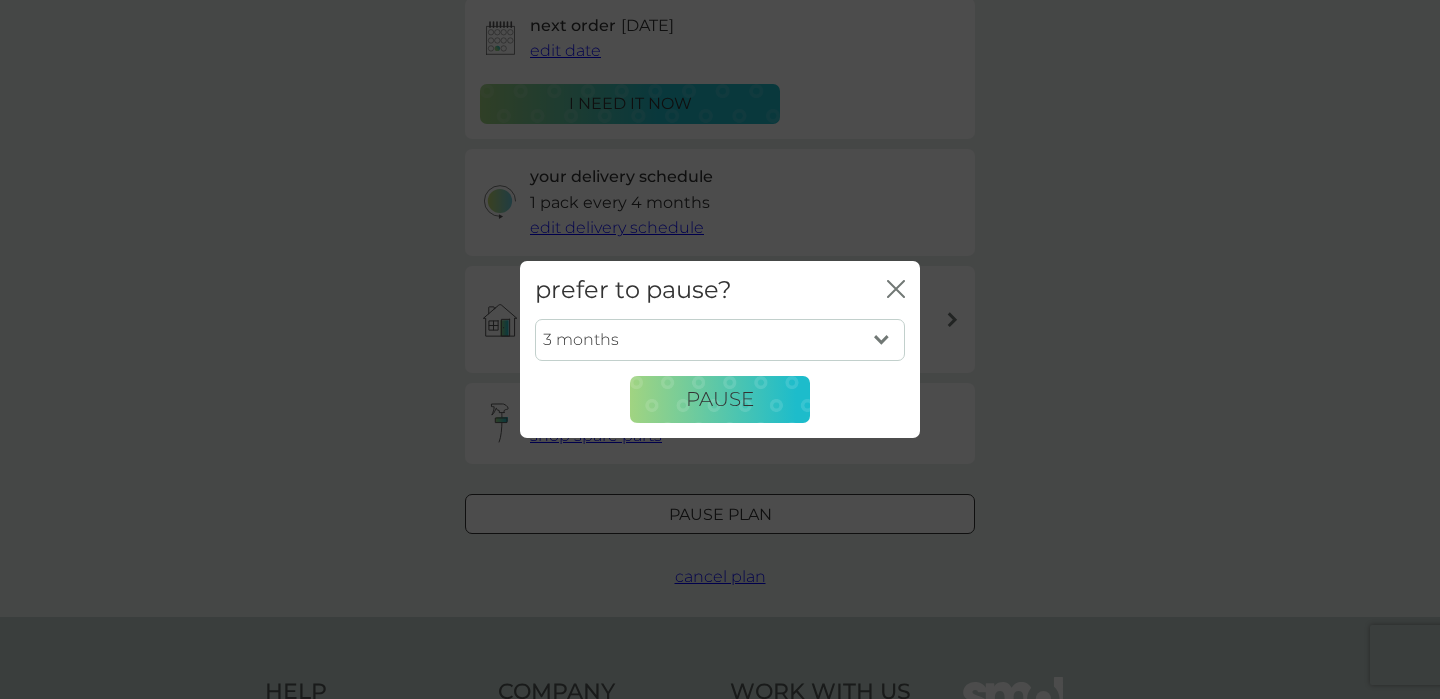 click on "1 month 2 months 3 months 4 months 5 months 6 months" at bounding box center [720, 340] 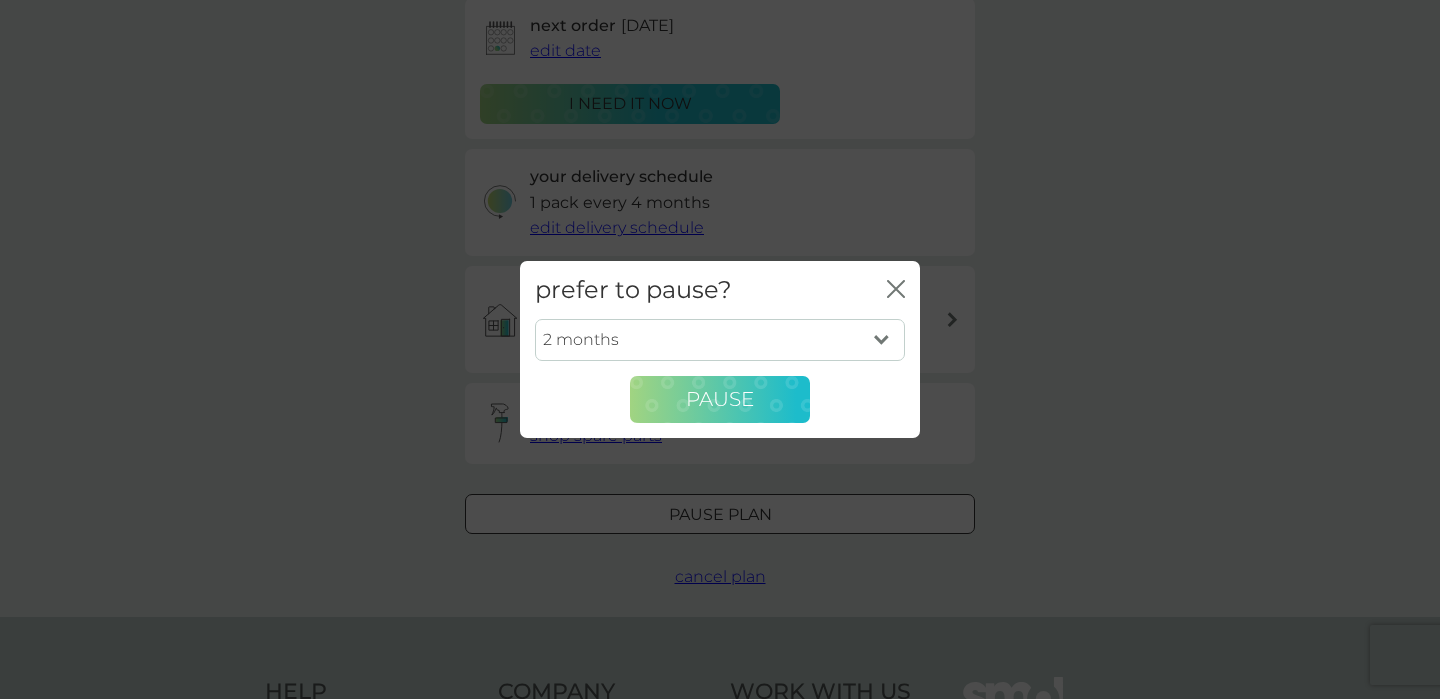 click on "Pause" at bounding box center [720, 399] 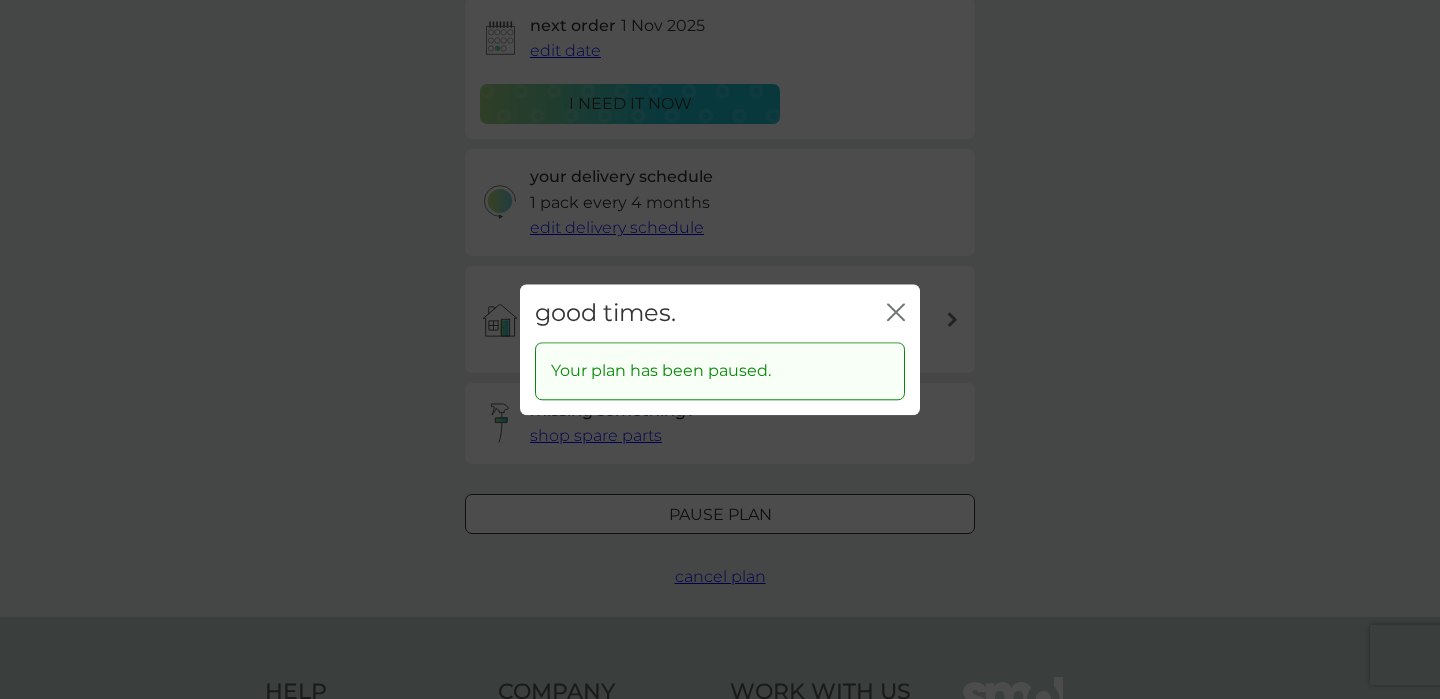 click on "good times. close Your plan has been paused." at bounding box center (720, 349) 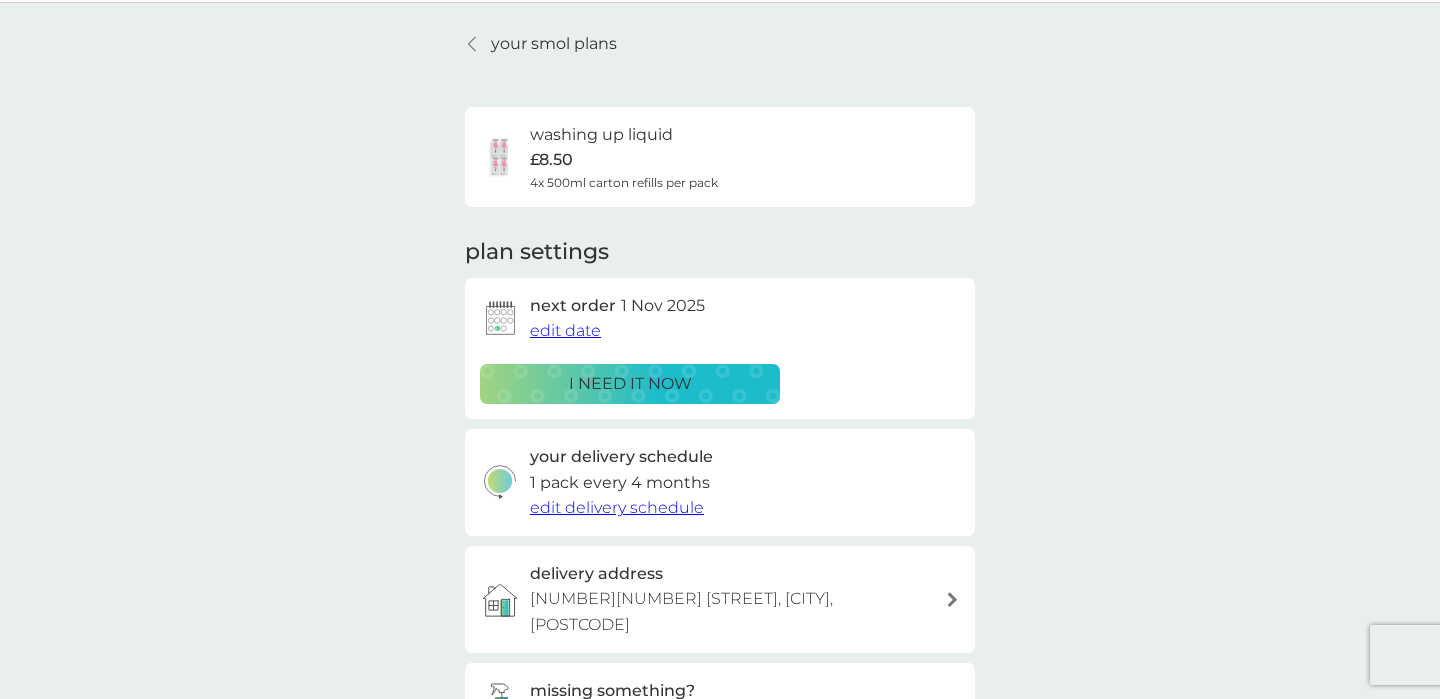 scroll, scrollTop: 0, scrollLeft: 0, axis: both 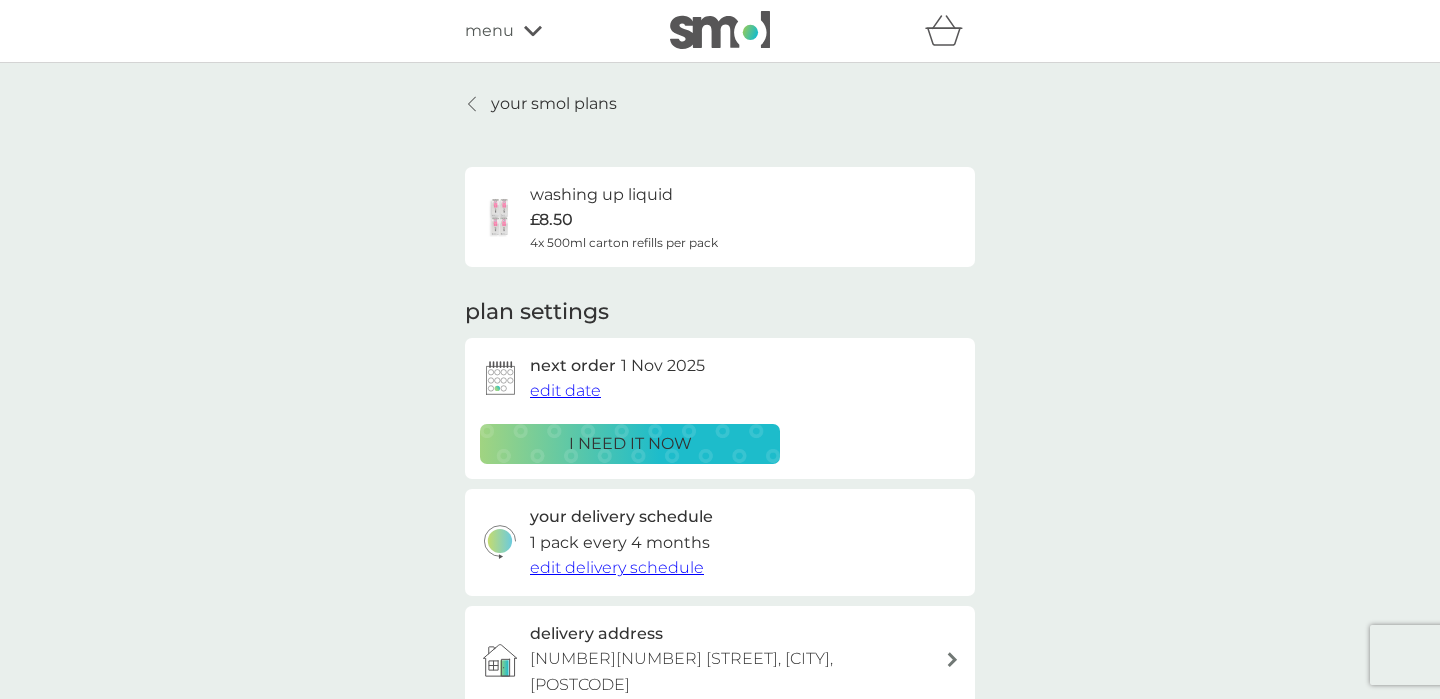 click at bounding box center (720, 30) 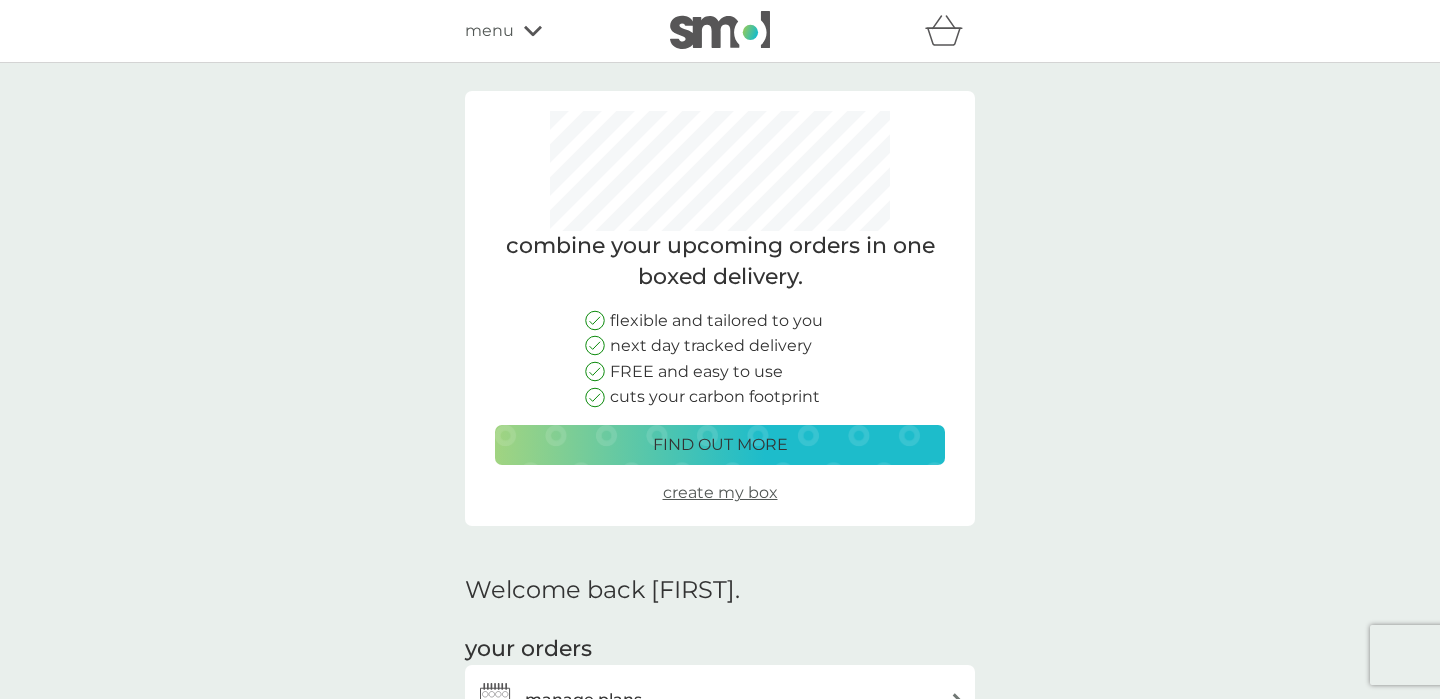 click at bounding box center [720, 30] 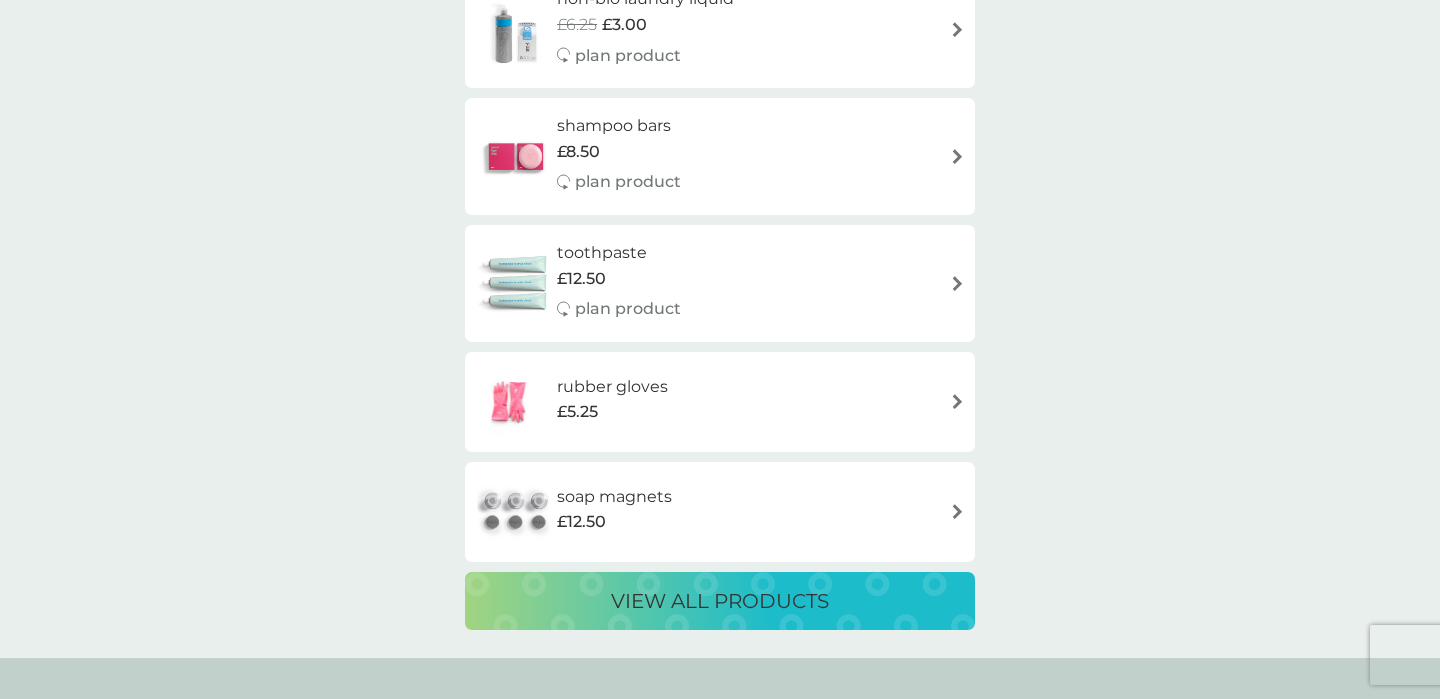 scroll, scrollTop: 3572, scrollLeft: 0, axis: vertical 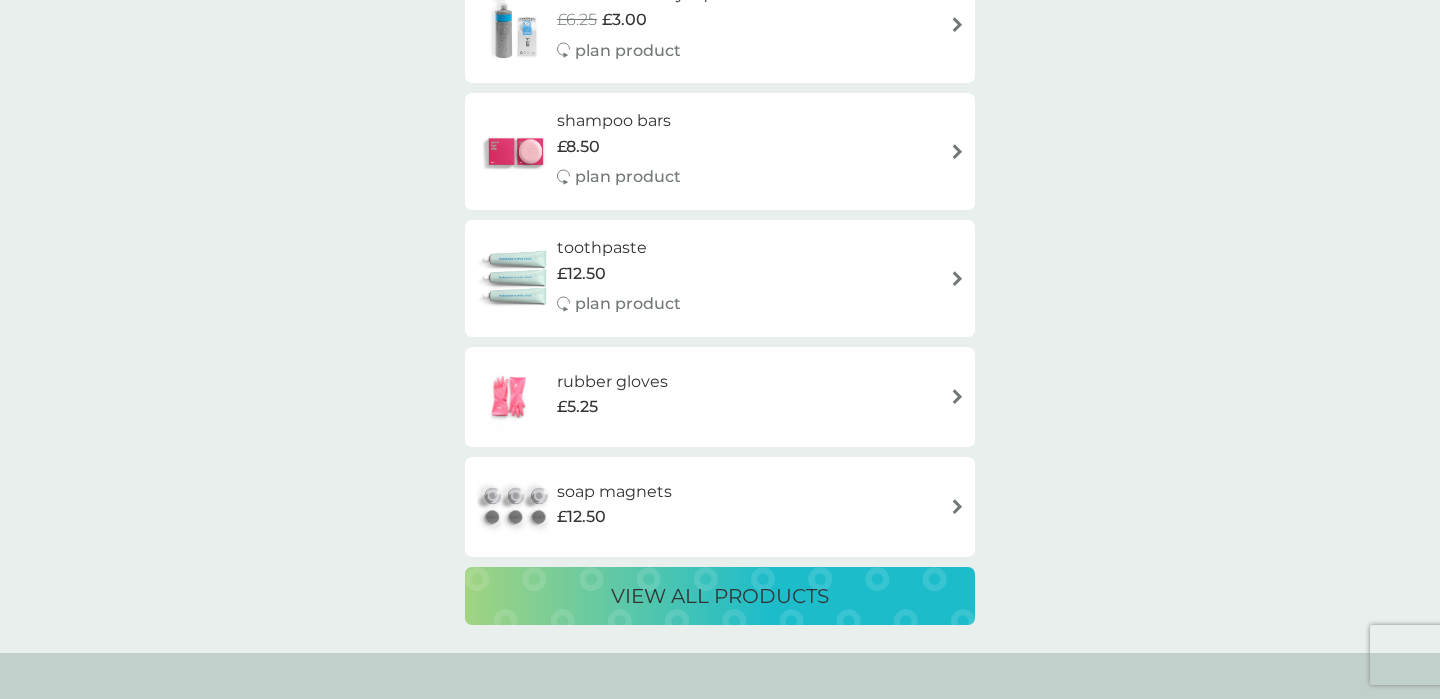 click on "soap magnets" at bounding box center (614, 492) 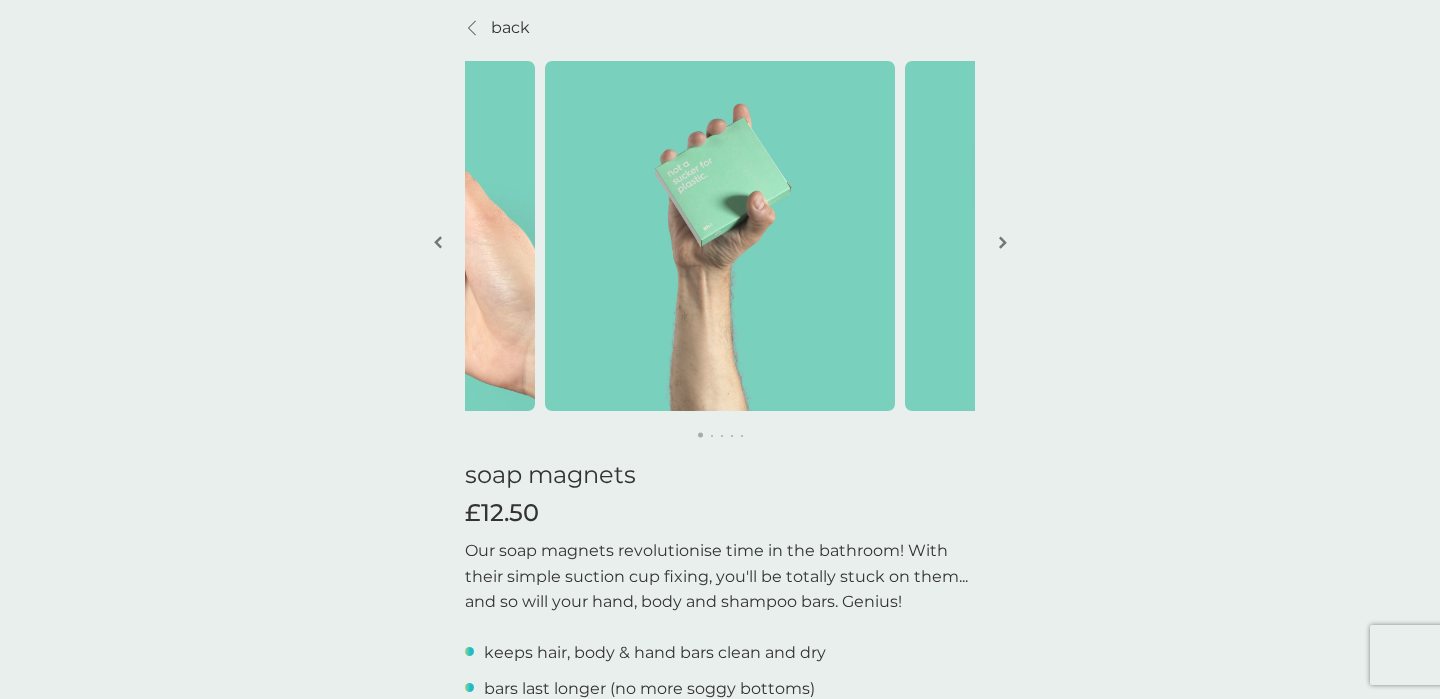 scroll, scrollTop: 78, scrollLeft: 0, axis: vertical 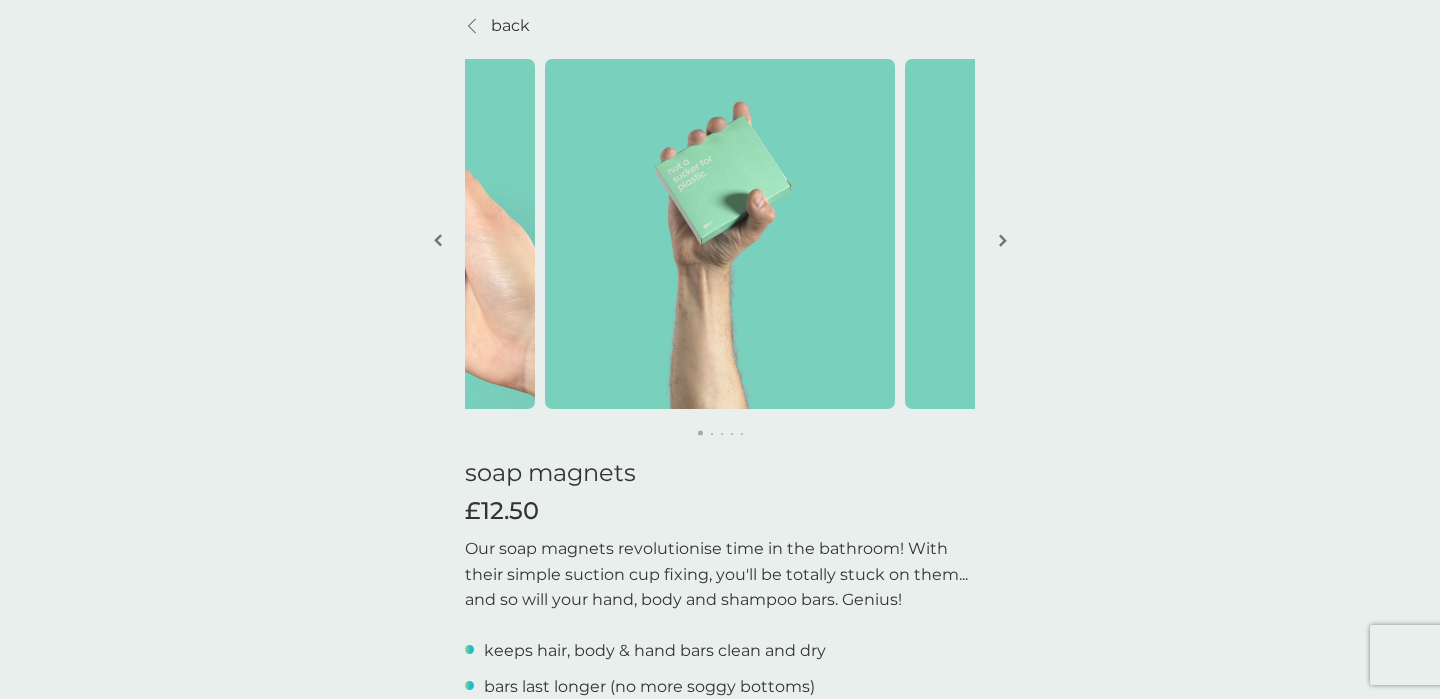 click on "Our soap magnets revolutionise time in the bathroom! With their simple suction cup fixing, you'll be totally stuck on them... and so will your hand, body and shampoo bars. Genius!" at bounding box center [720, 574] 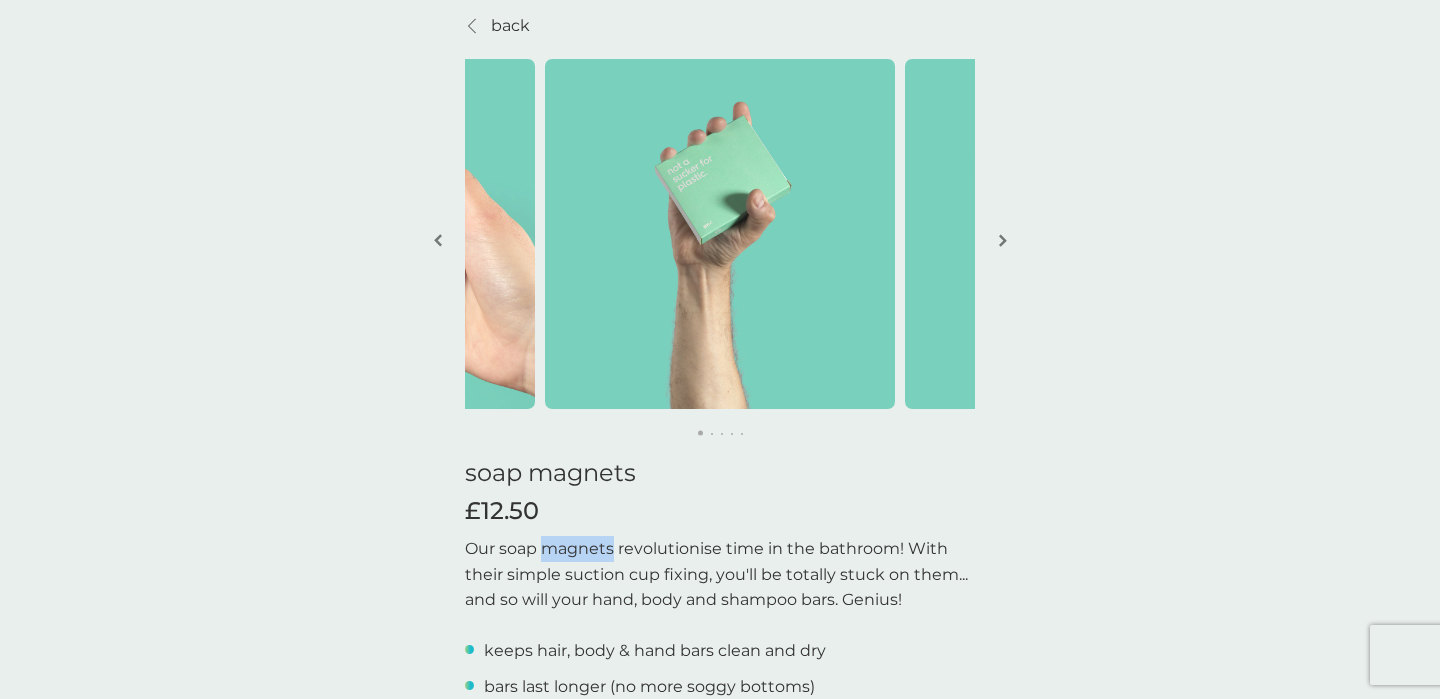 click on "Our soap magnets revolutionise time in the bathroom! With their simple suction cup fixing, you'll be totally stuck on them... and so will your hand, body and shampoo bars. Genius!" at bounding box center (720, 574) 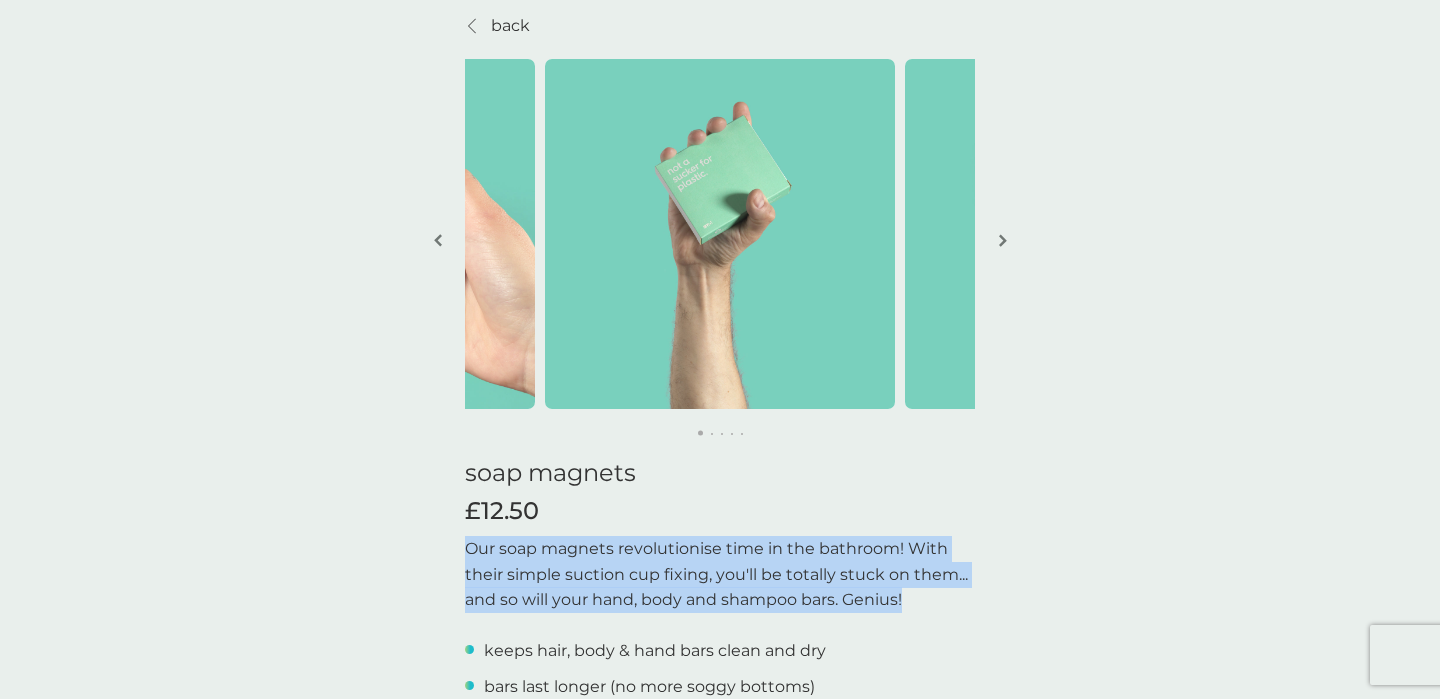 click on "Our soap magnets revolutionise time in the bathroom! With their simple suction cup fixing, you'll be totally stuck on them... and so will your hand, body and shampoo bars. Genius!" at bounding box center [720, 574] 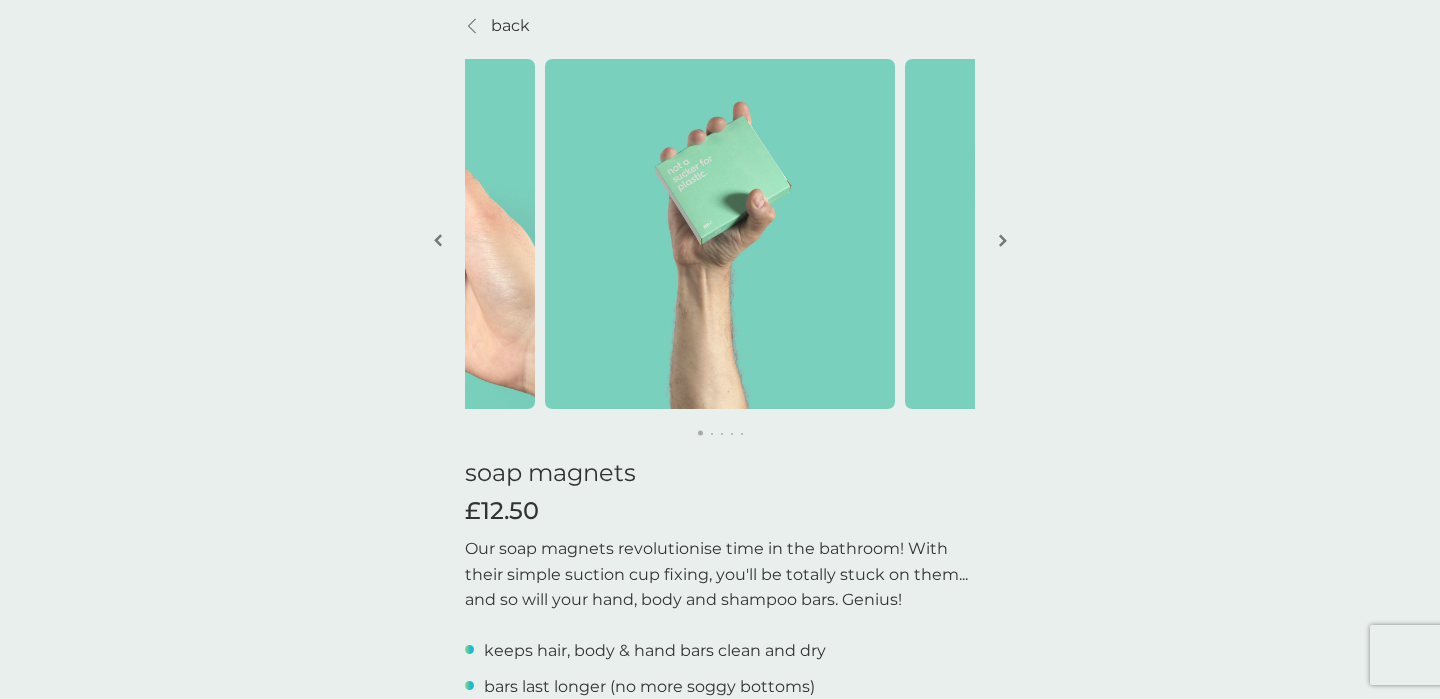 click on "Our soap magnets revolutionise time in the bathroom! With their simple suction cup fixing, you'll be totally stuck on them... and so will your hand, body and shampoo bars. Genius!" at bounding box center [720, 574] 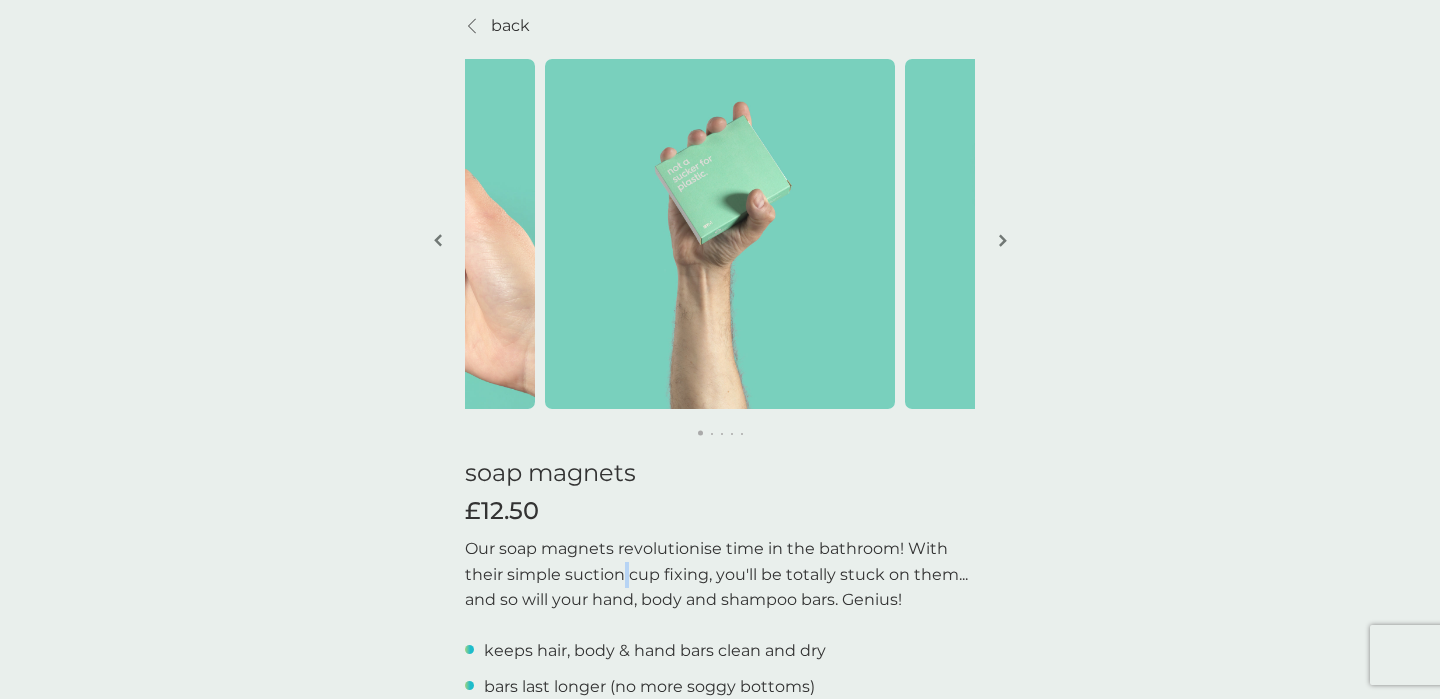 click on "Our soap magnets revolutionise time in the bathroom! With their simple suction cup fixing, you'll be totally stuck on them... and so will your hand, body and shampoo bars. Genius!" at bounding box center [720, 574] 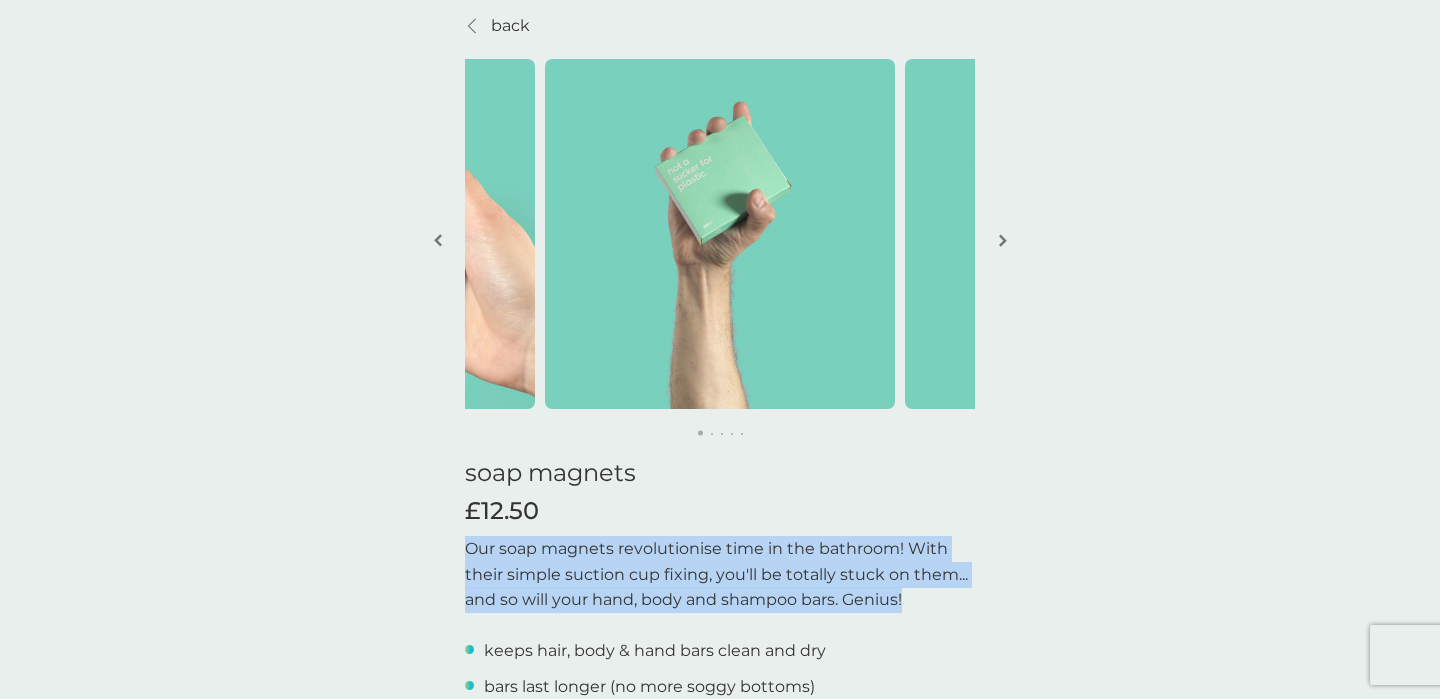 click on "Our soap magnets revolutionise time in the bathroom! With their simple suction cup fixing, you'll be totally stuck on them... and so will your hand, body and shampoo bars. Genius!" at bounding box center [720, 574] 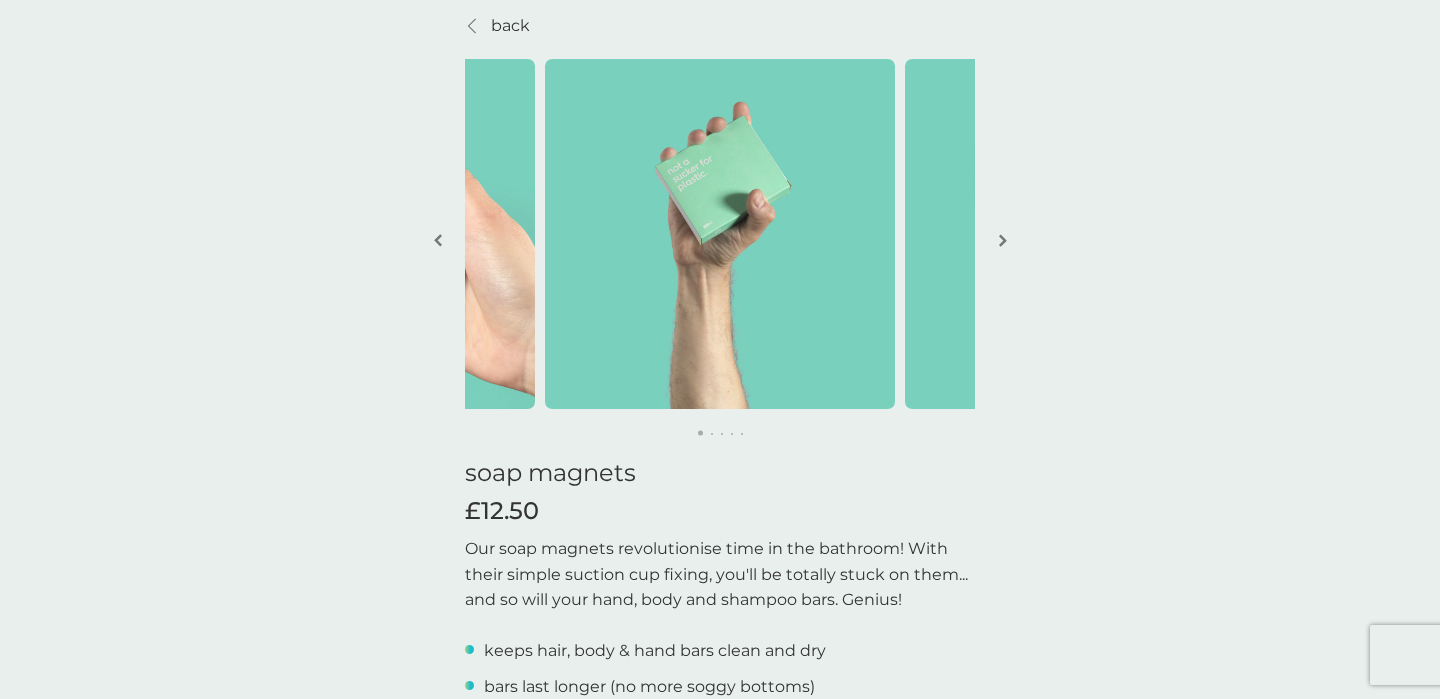 click on "Our soap magnets revolutionise time in the bathroom! With their simple suction cup fixing, you'll be totally stuck on them... and so will your hand, body and shampoo bars. Genius!" at bounding box center [720, 574] 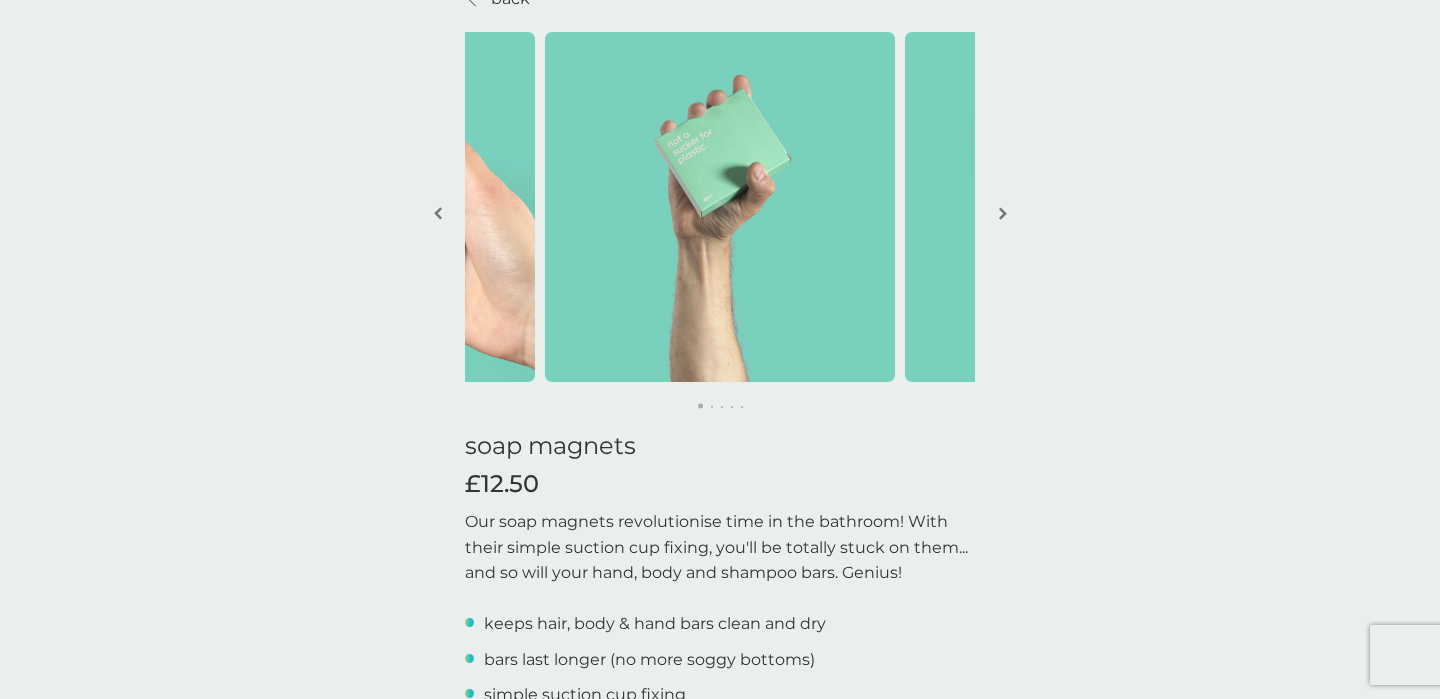 scroll, scrollTop: 35, scrollLeft: 0, axis: vertical 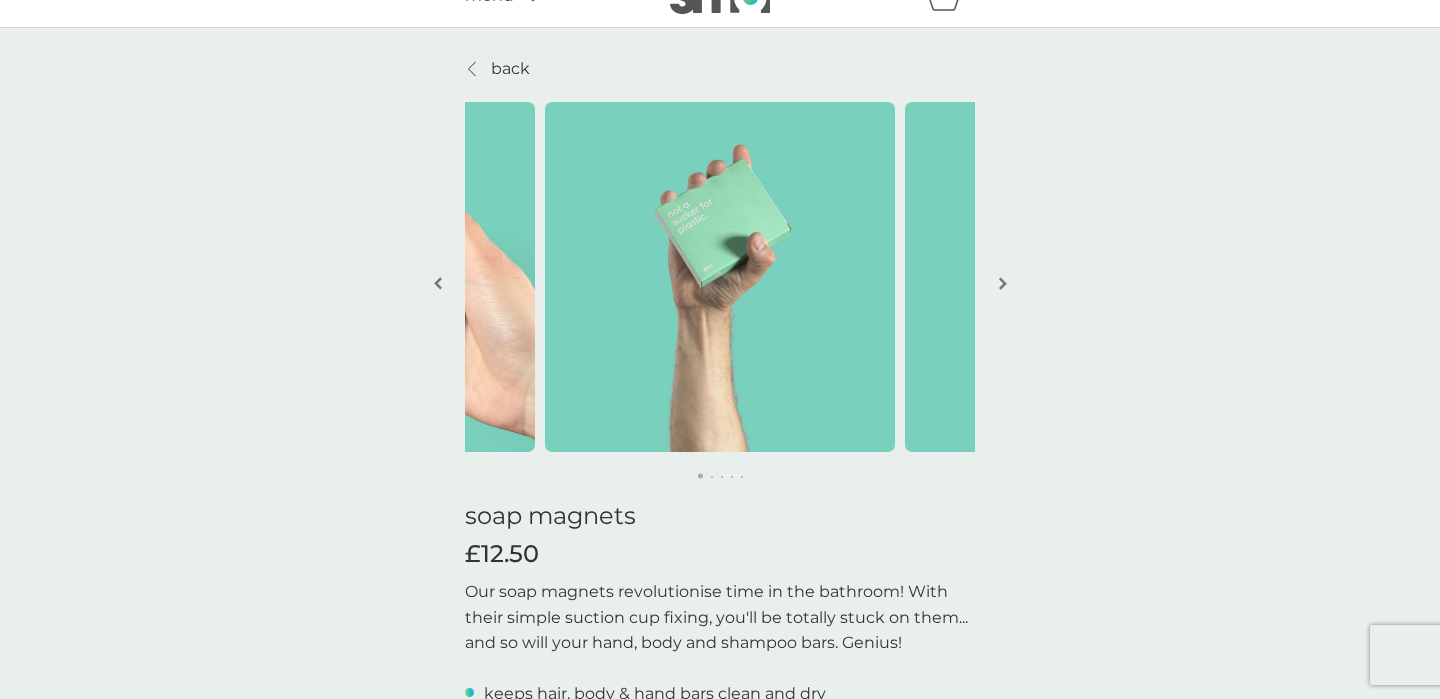 click at bounding box center (1002, 285) 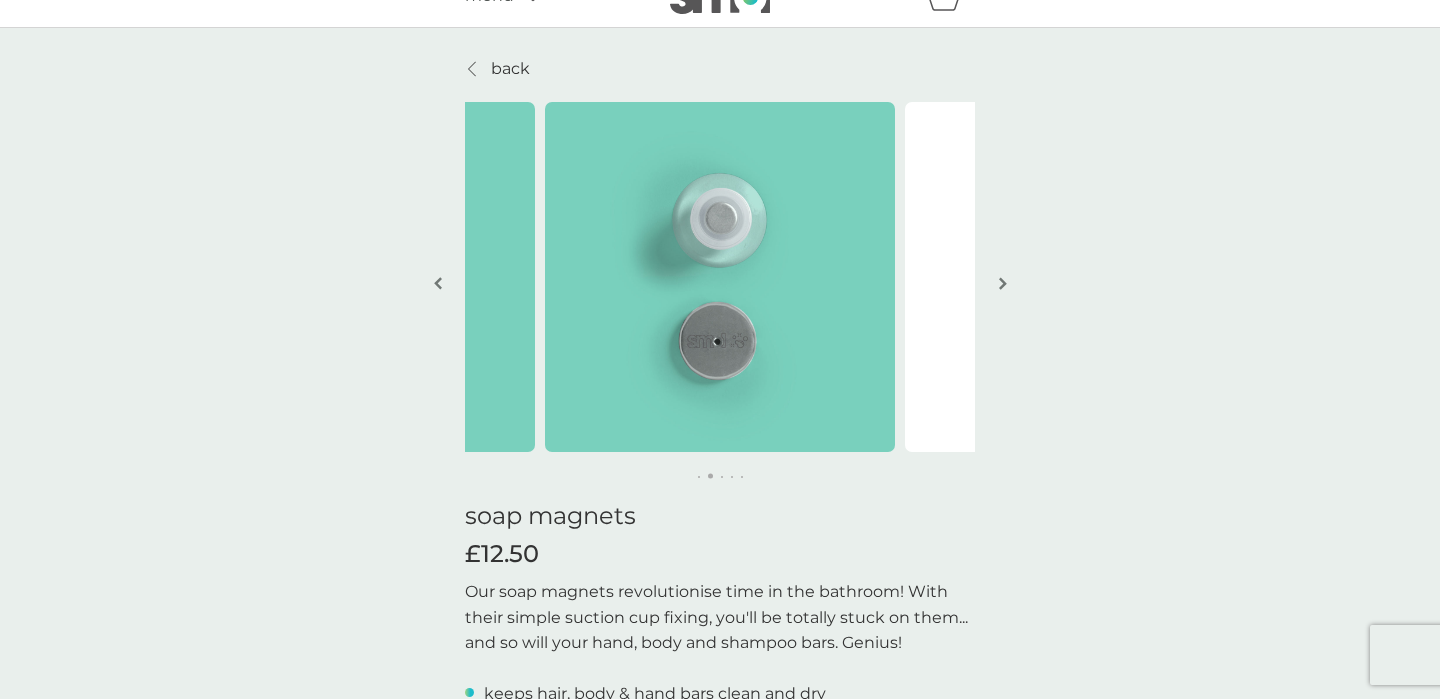 click at bounding box center [1002, 285] 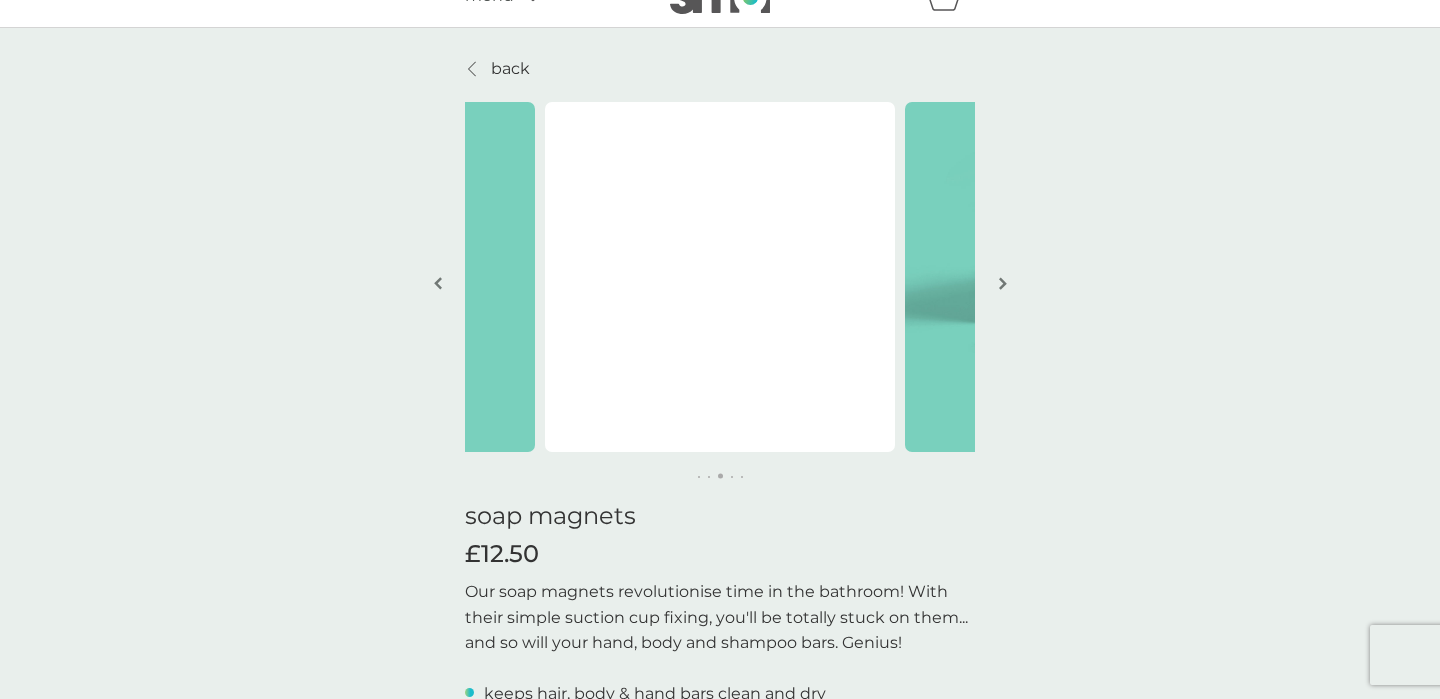 click at bounding box center (1002, 285) 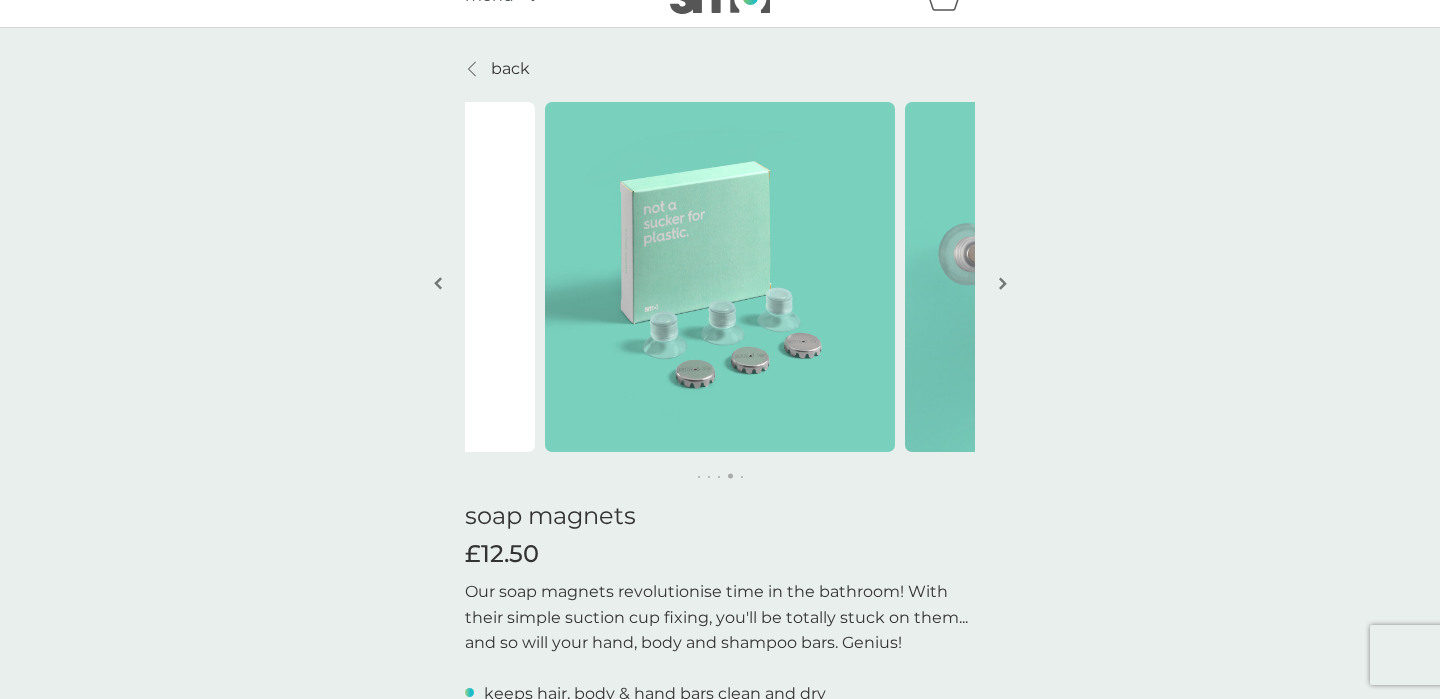click at bounding box center [1002, 285] 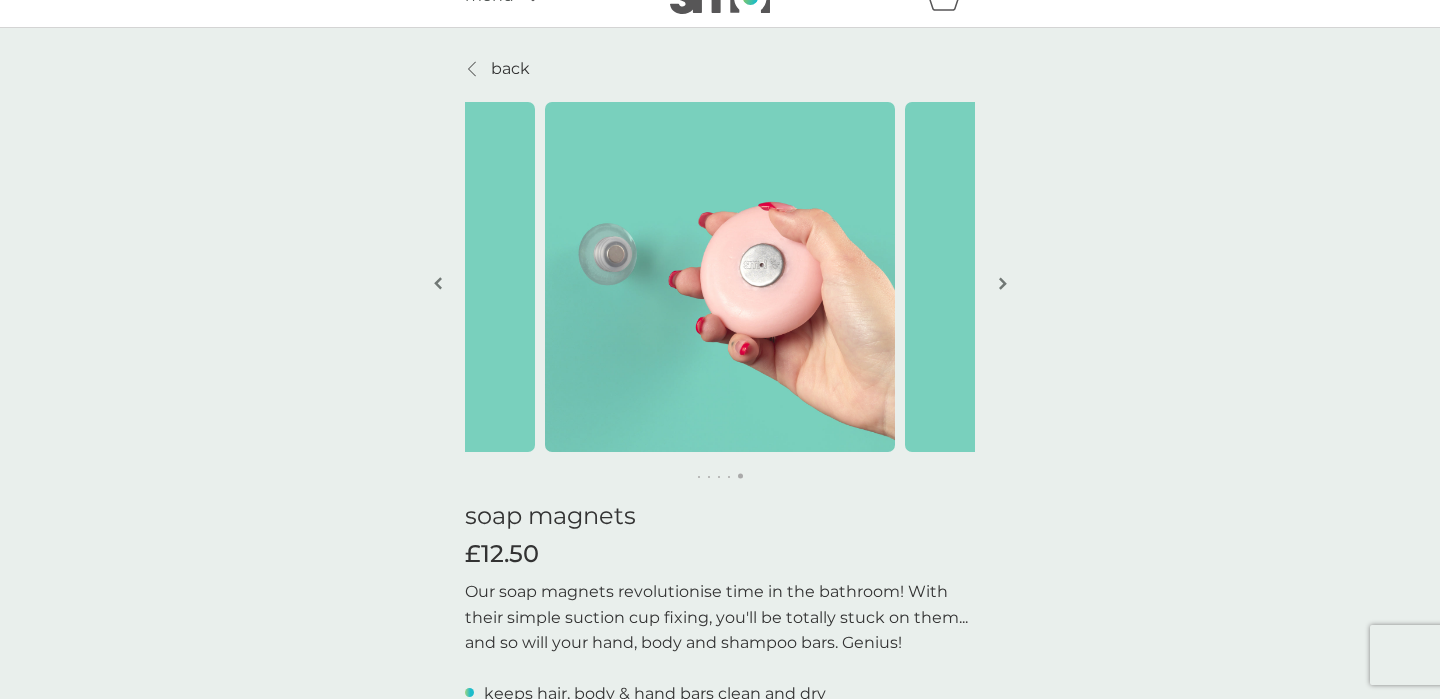 click at bounding box center [1002, 285] 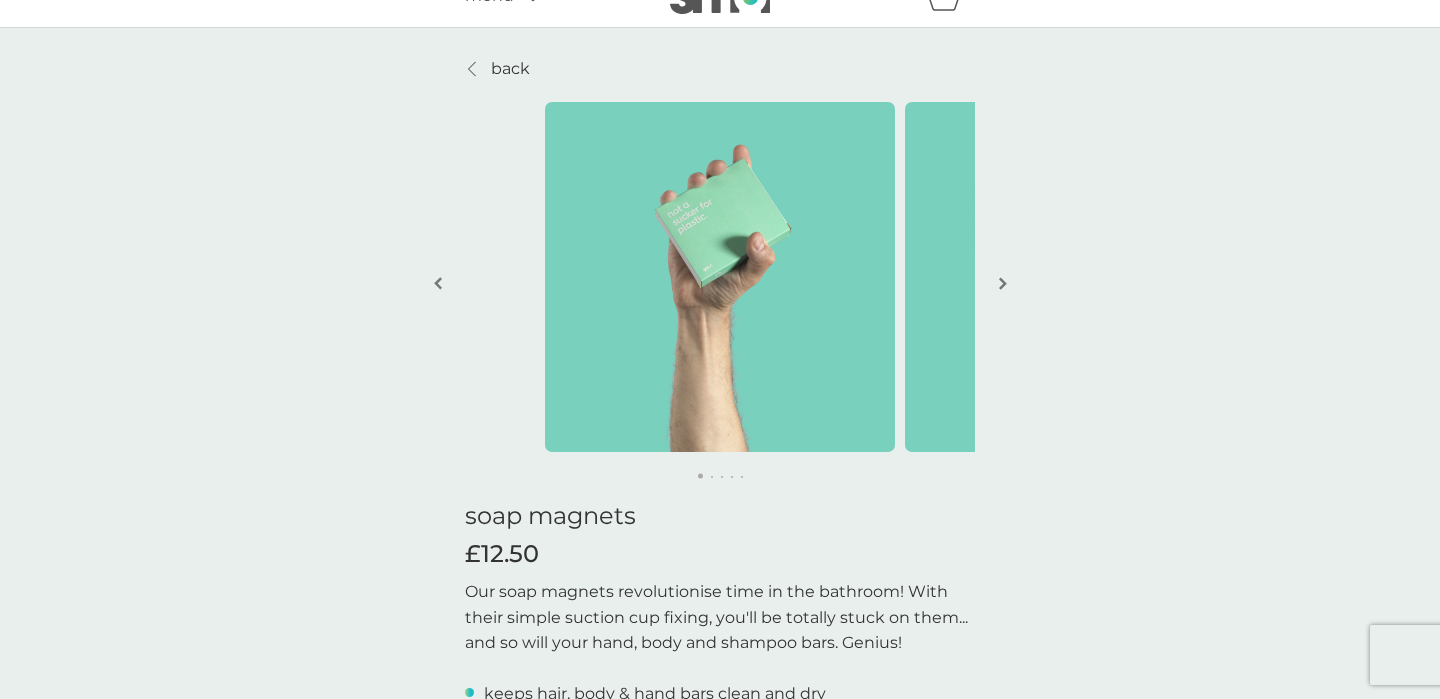 click at bounding box center (1002, 285) 